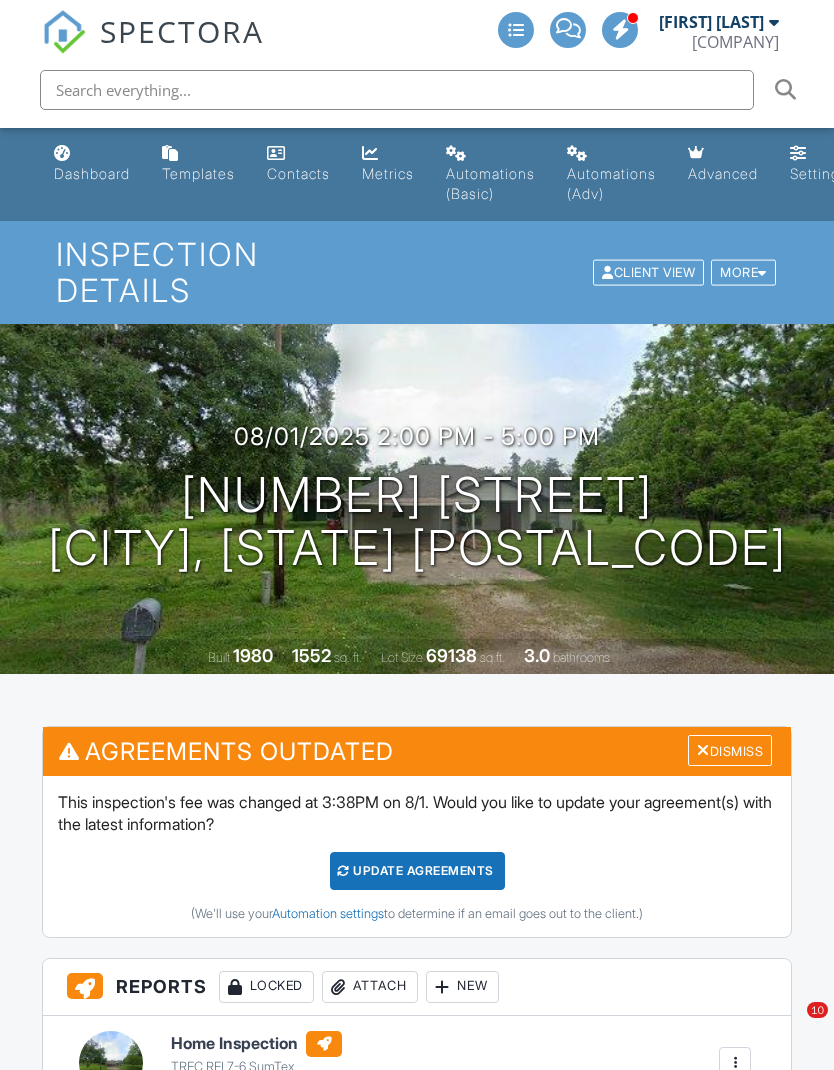 scroll, scrollTop: 3534, scrollLeft: 0, axis: vertical 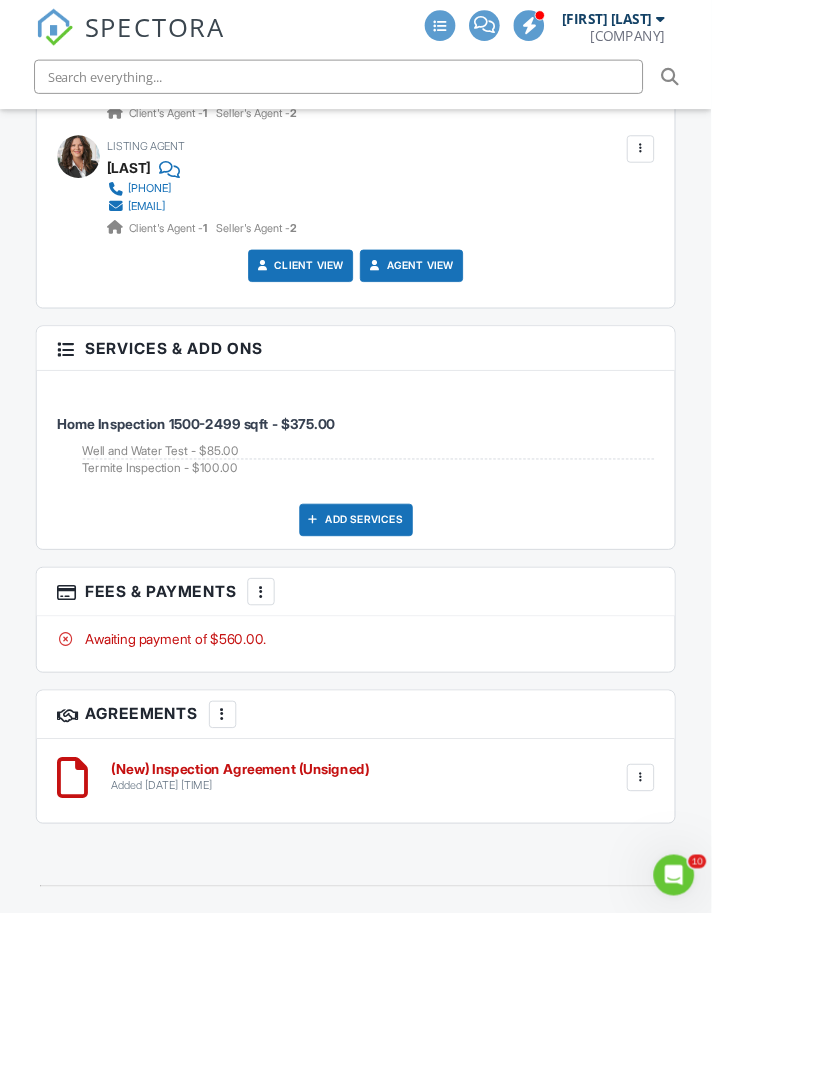 click on "More" at bounding box center [306, 694] 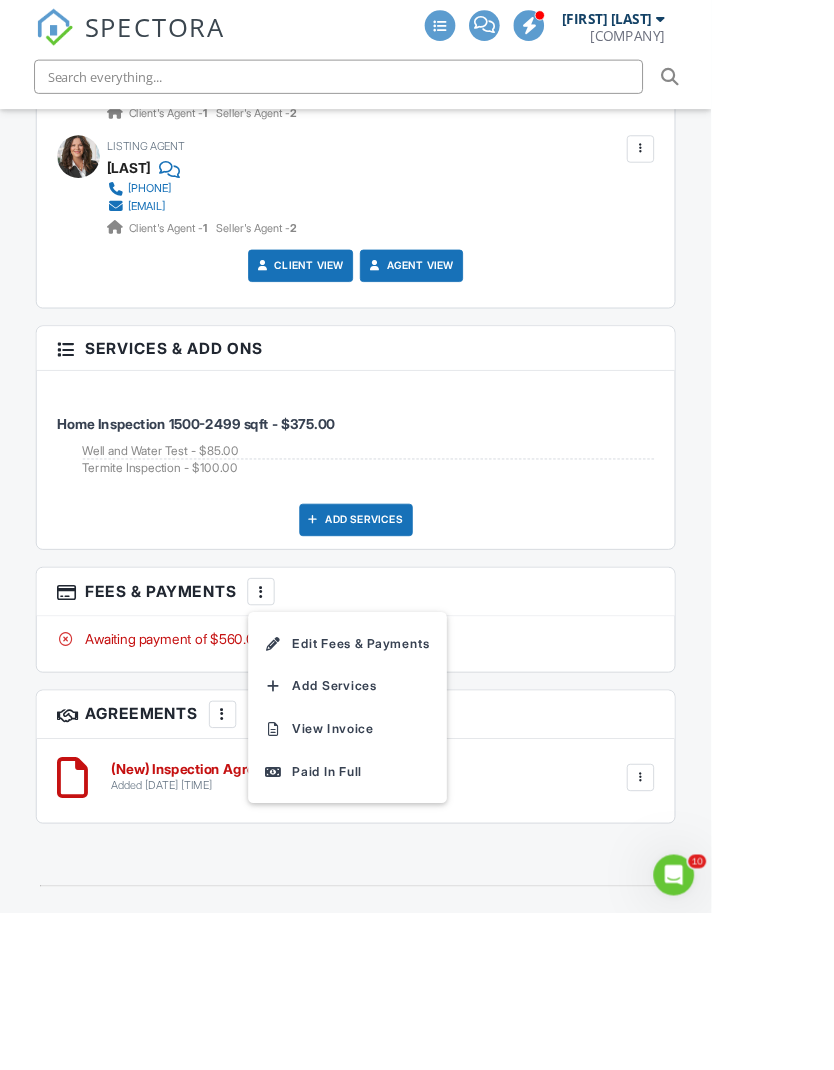 click on "Edit Fees & Payments" at bounding box center [407, 755] 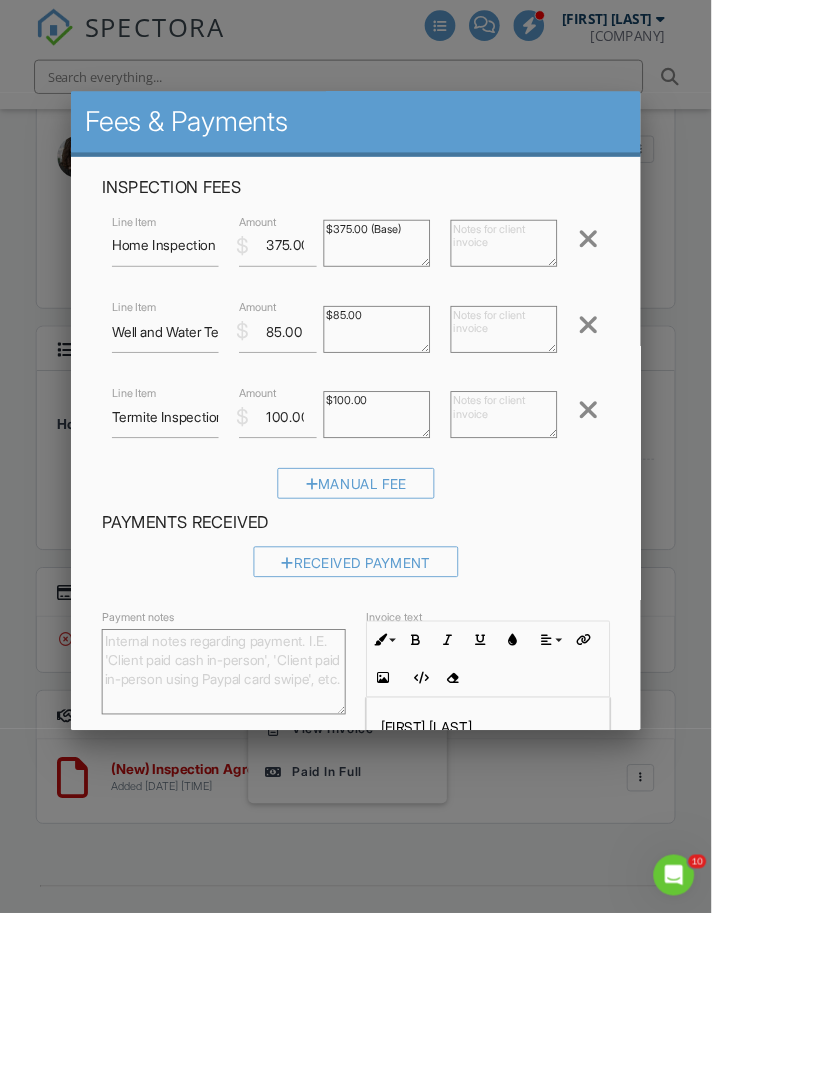 click on "Manual Fee" at bounding box center [417, 567] 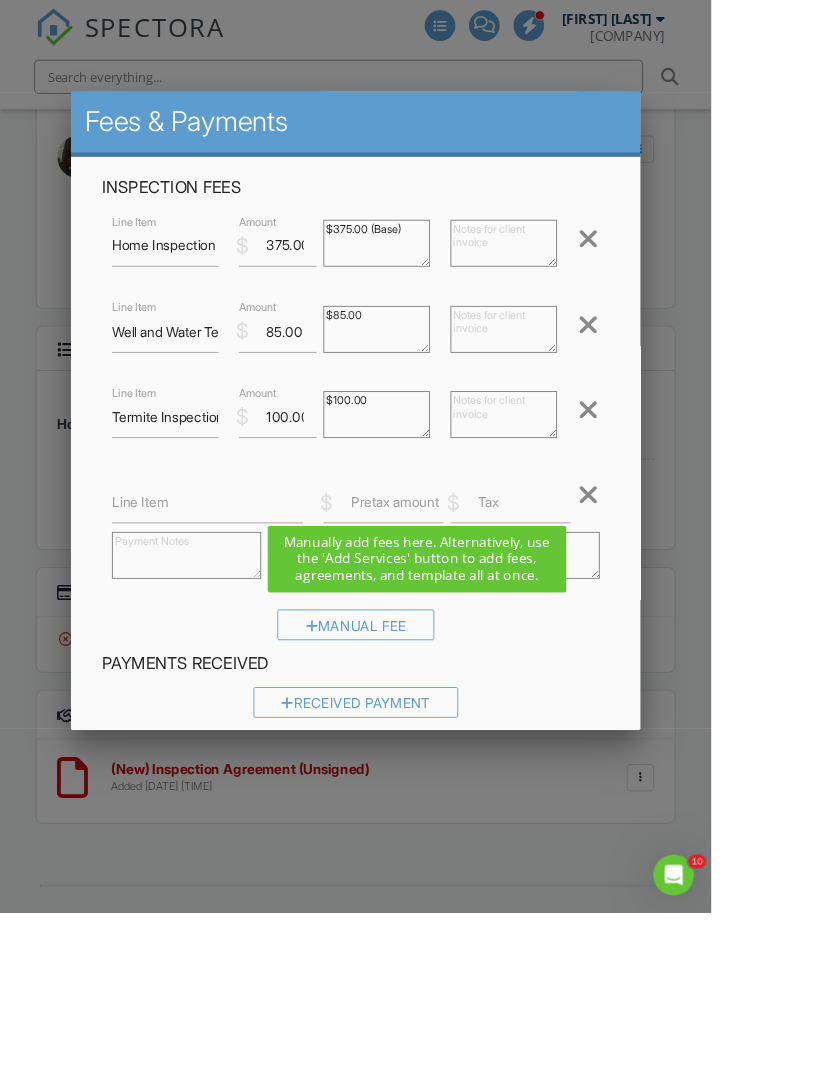 click at bounding box center [689, 581] 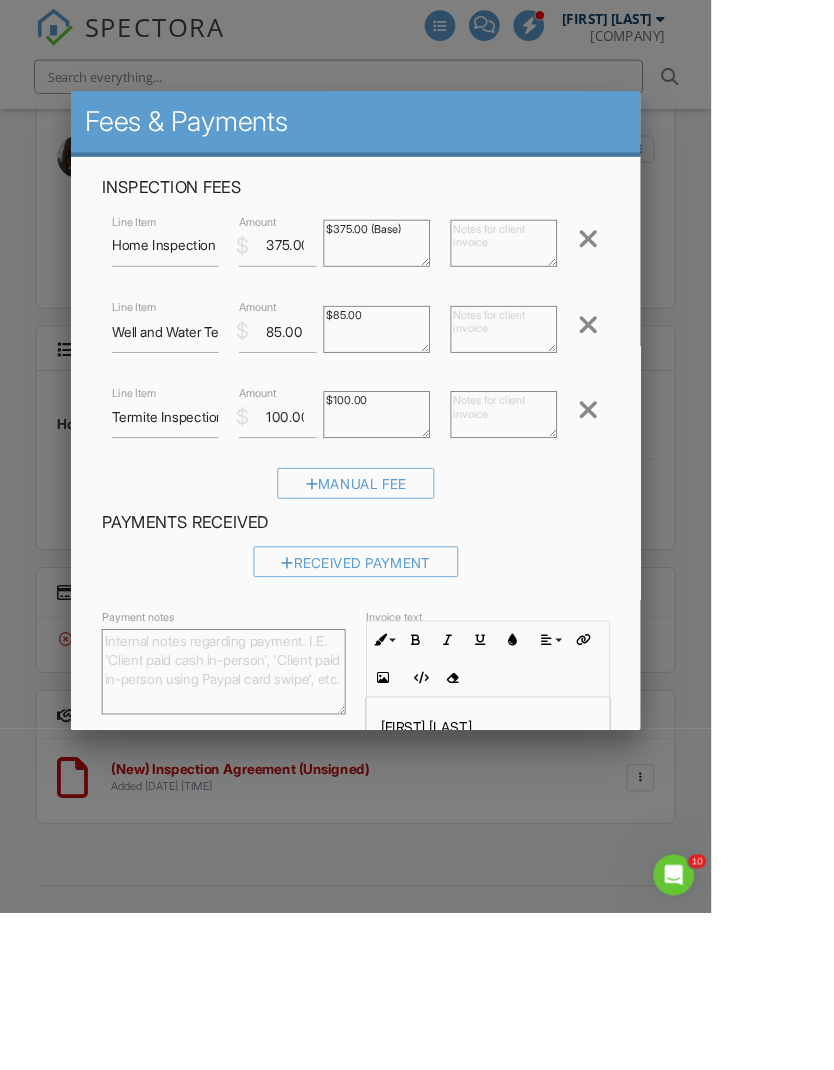 scroll, scrollTop: 0, scrollLeft: 0, axis: both 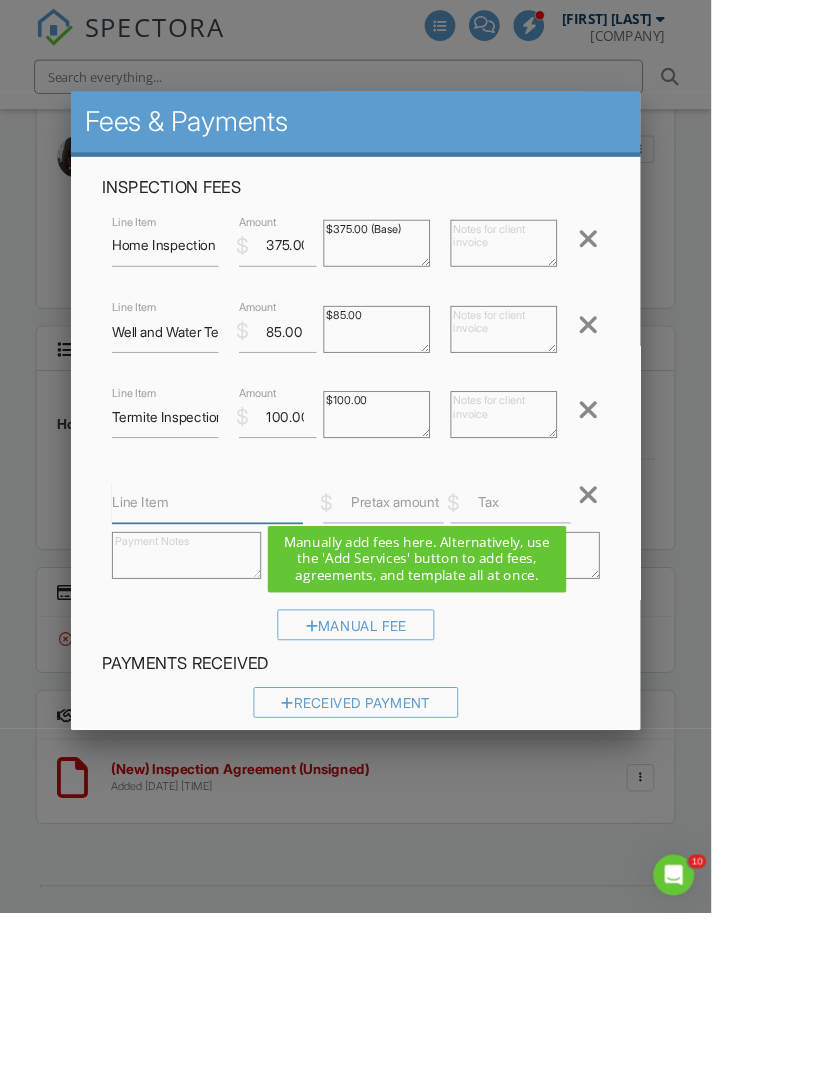 click on "Line Item" at bounding box center (243, 589) 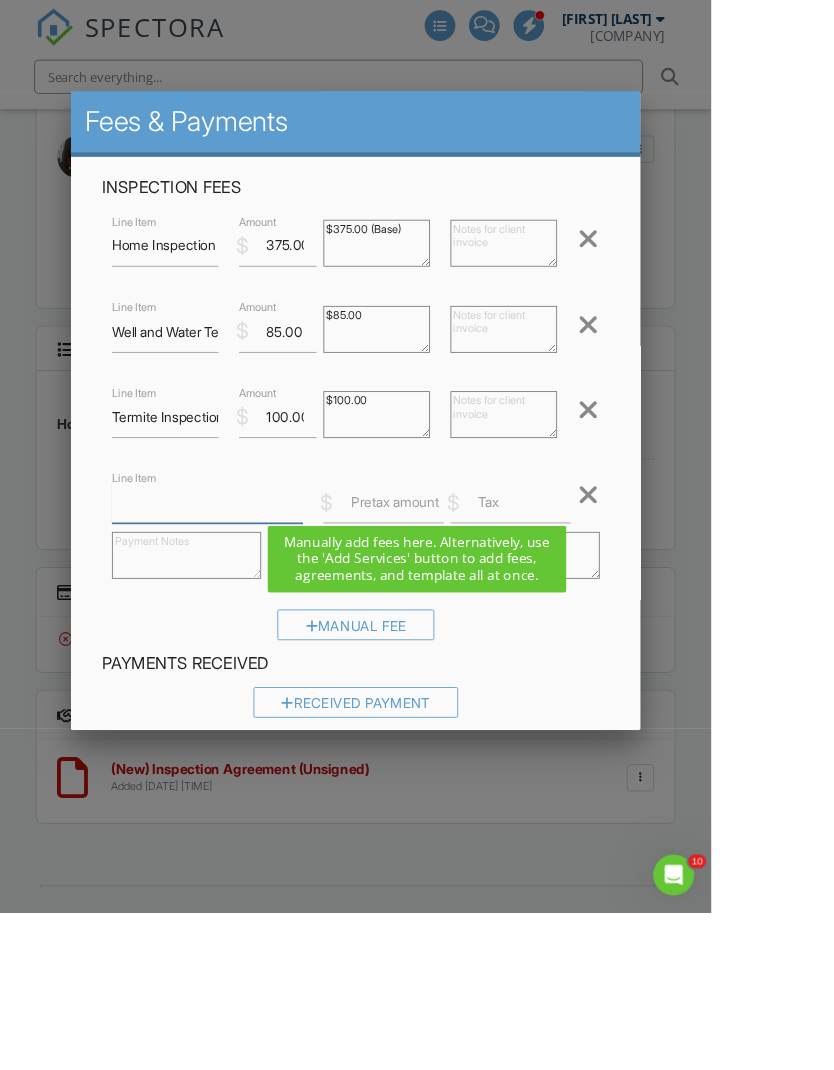 scroll, scrollTop: 3023, scrollLeft: 0, axis: vertical 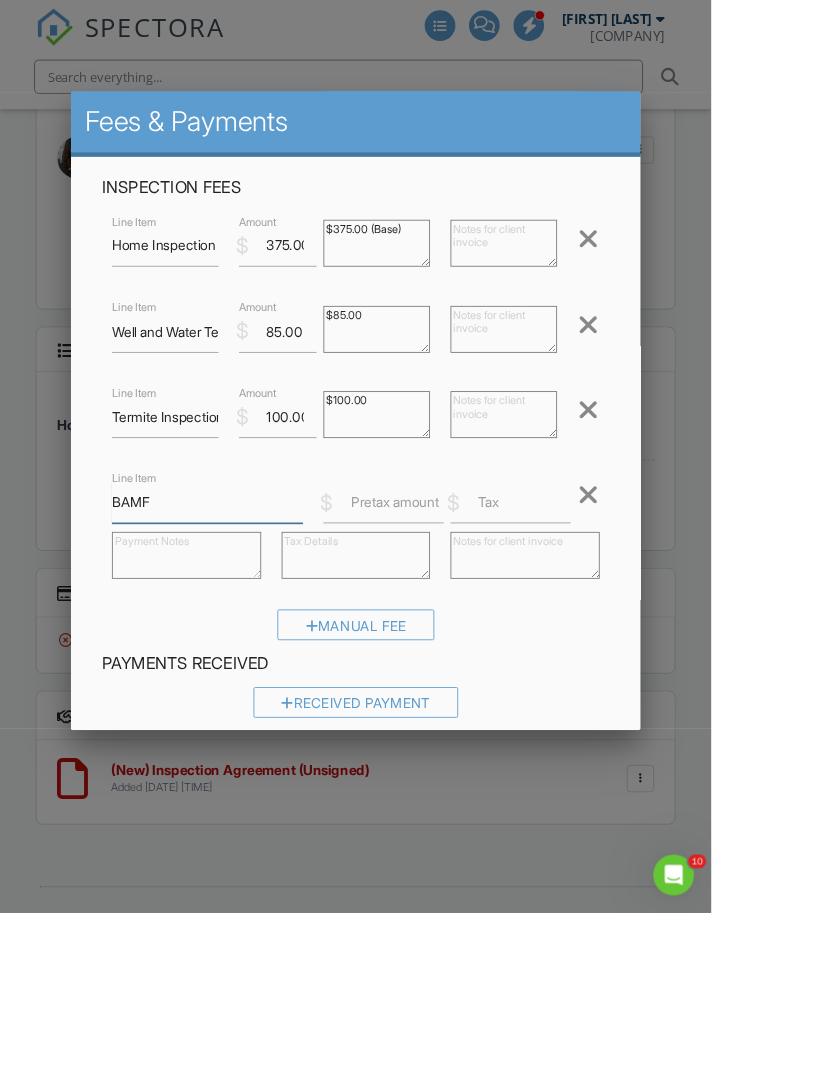 type on "BAMF" 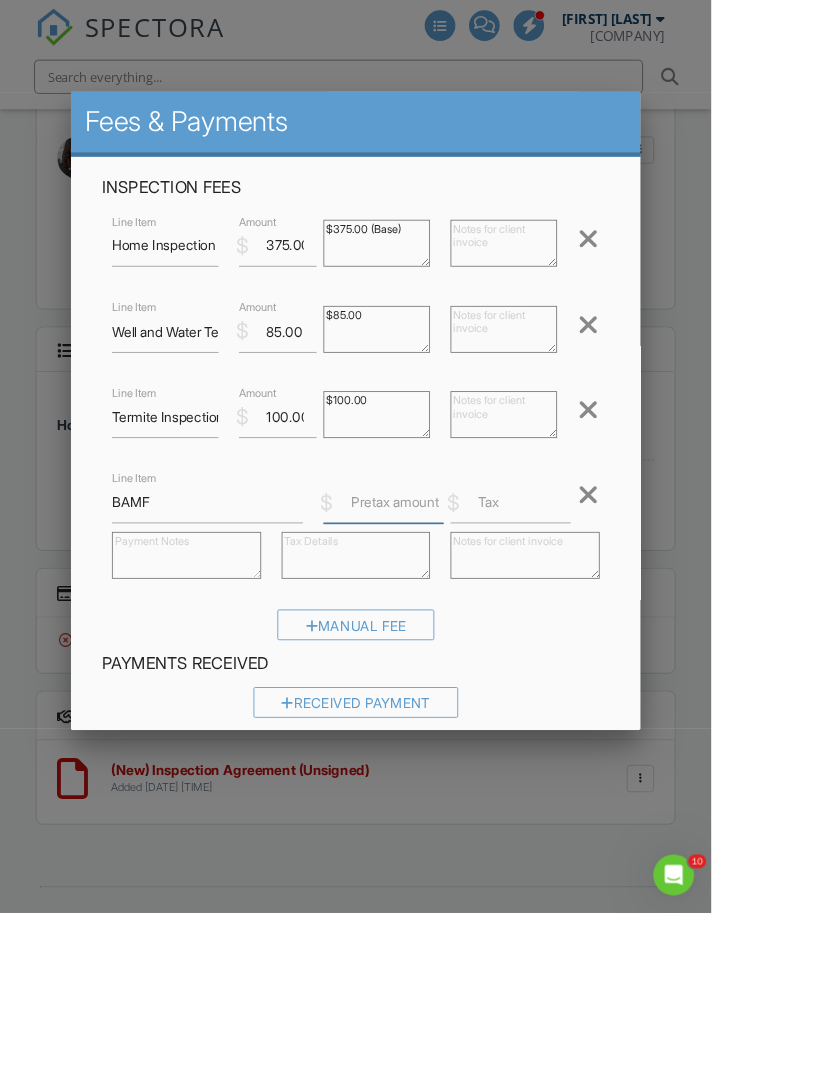 click on "Pretax amount" at bounding box center [449, 589] 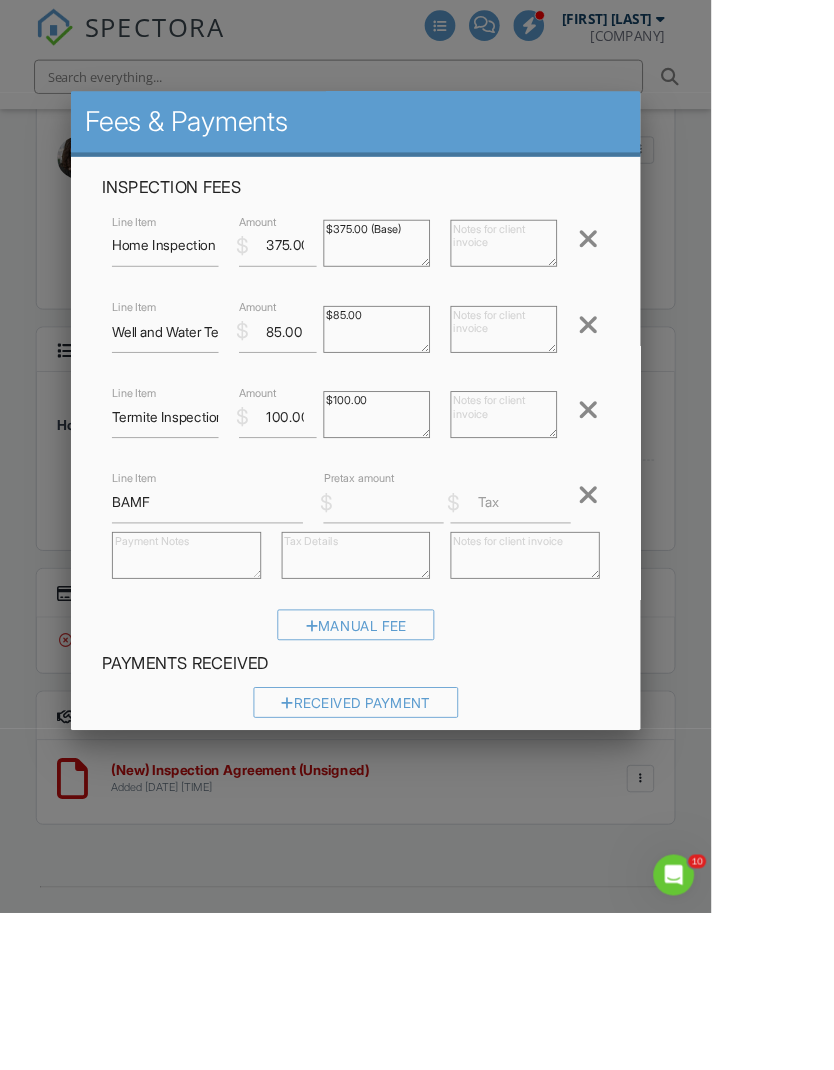 click at bounding box center [417, 569] 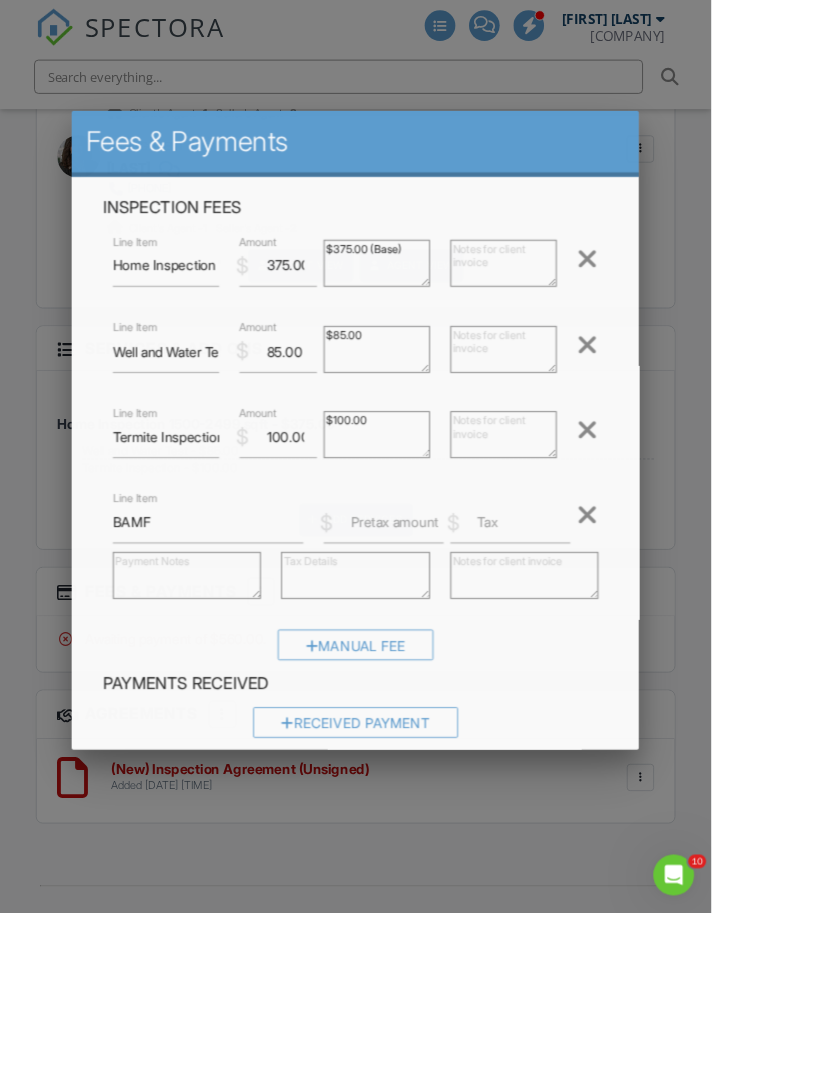click at bounding box center [397, 90] 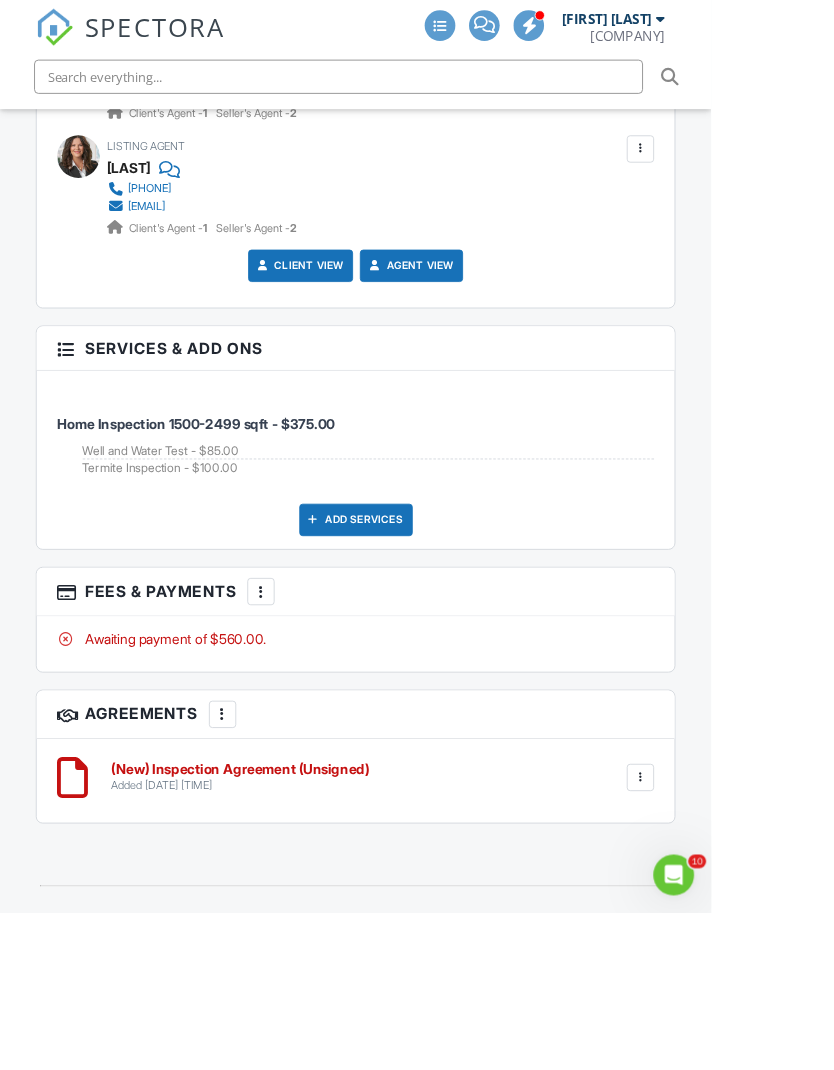 scroll, scrollTop: 3023, scrollLeft: 0, axis: vertical 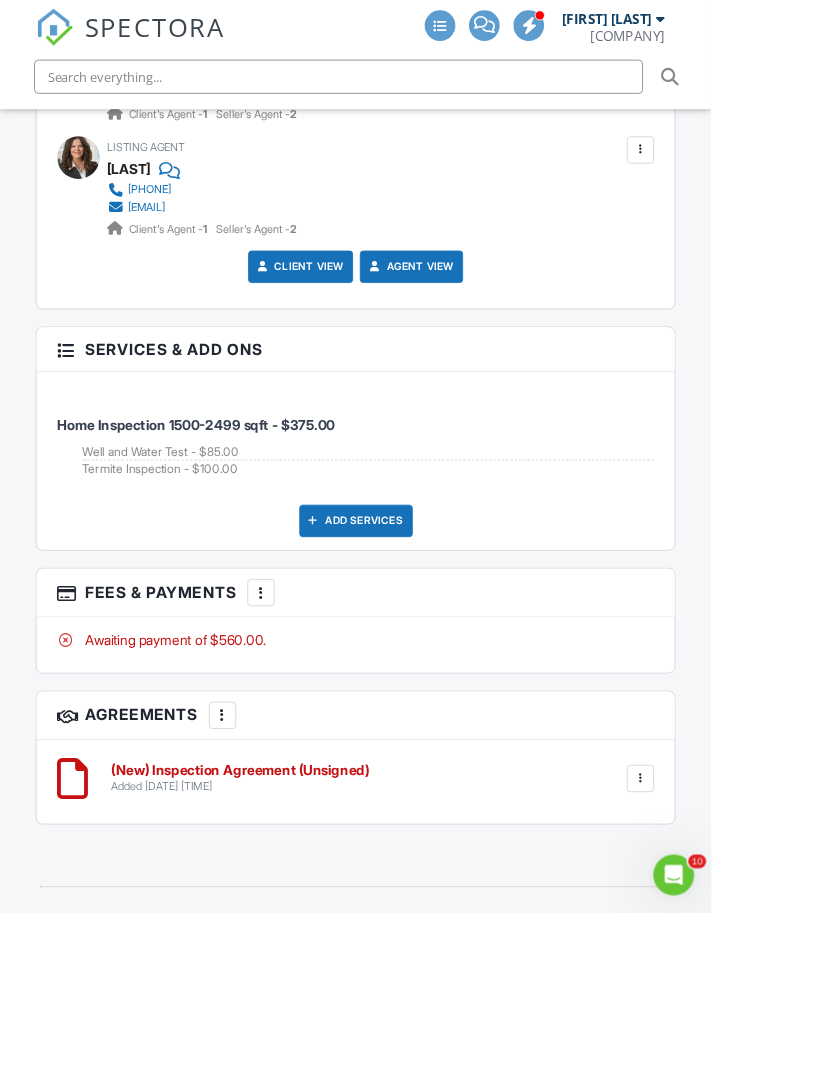 click at bounding box center [397, 90] 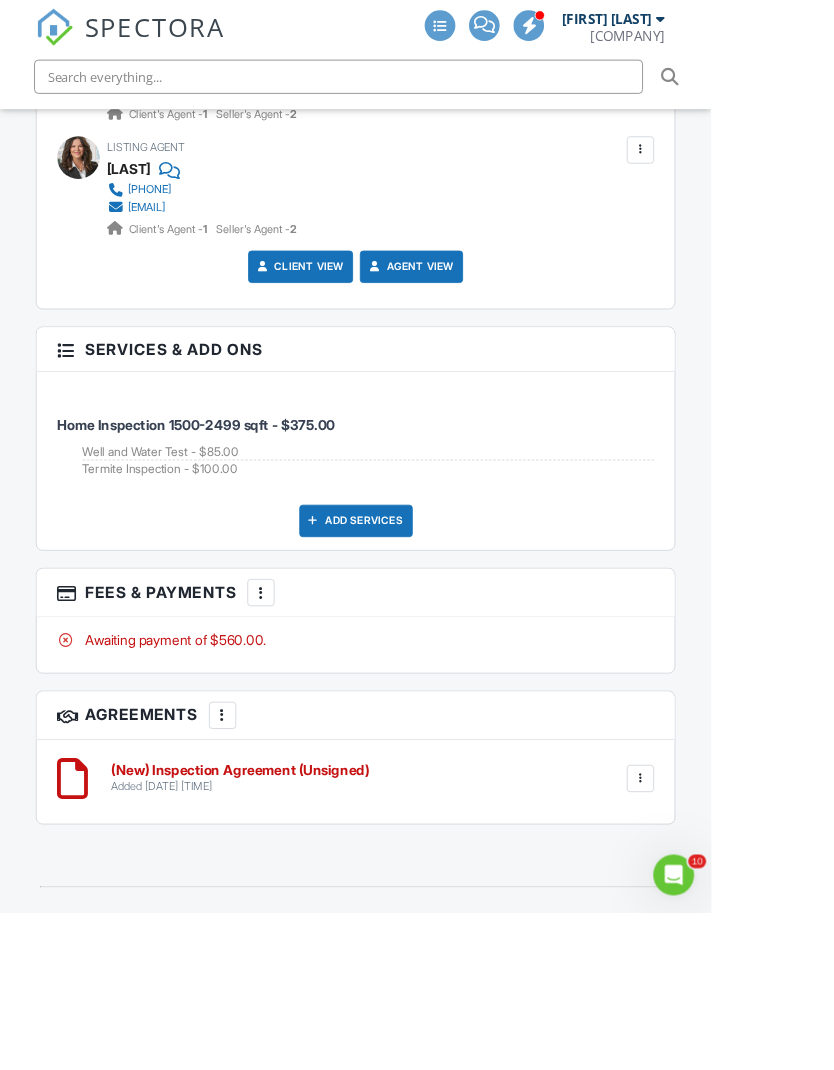 click at bounding box center [397, 90] 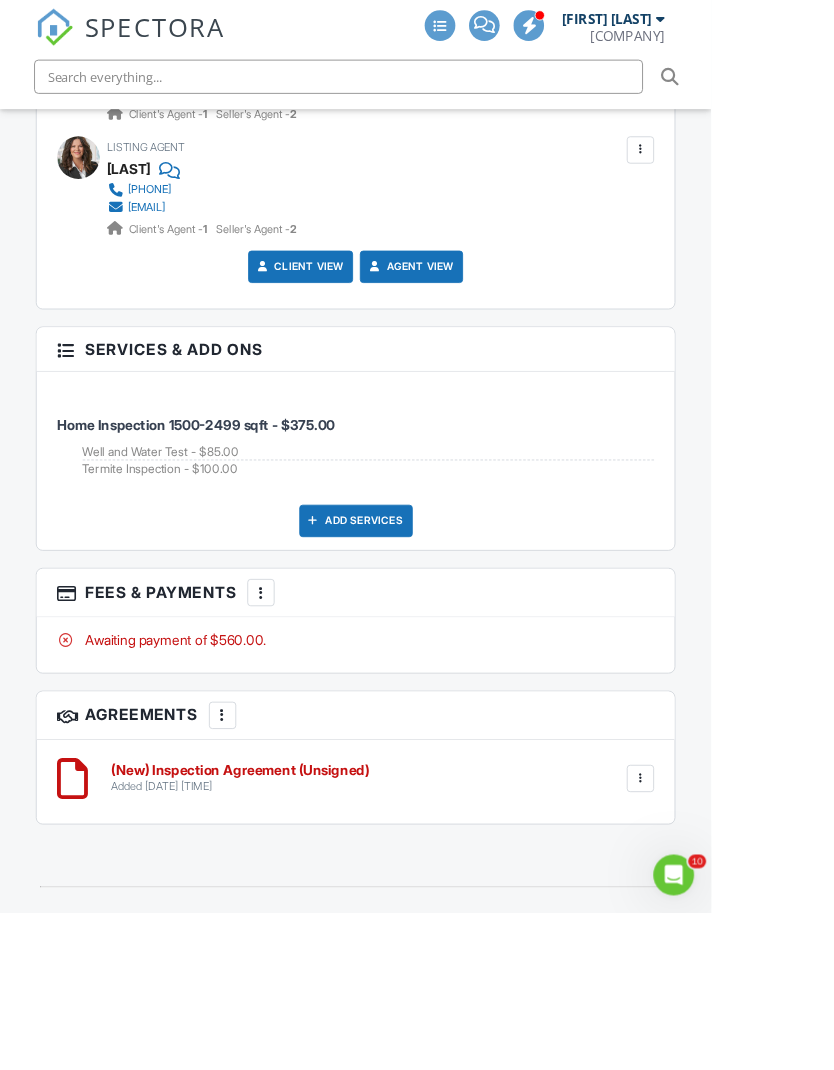click at bounding box center (397, 90) 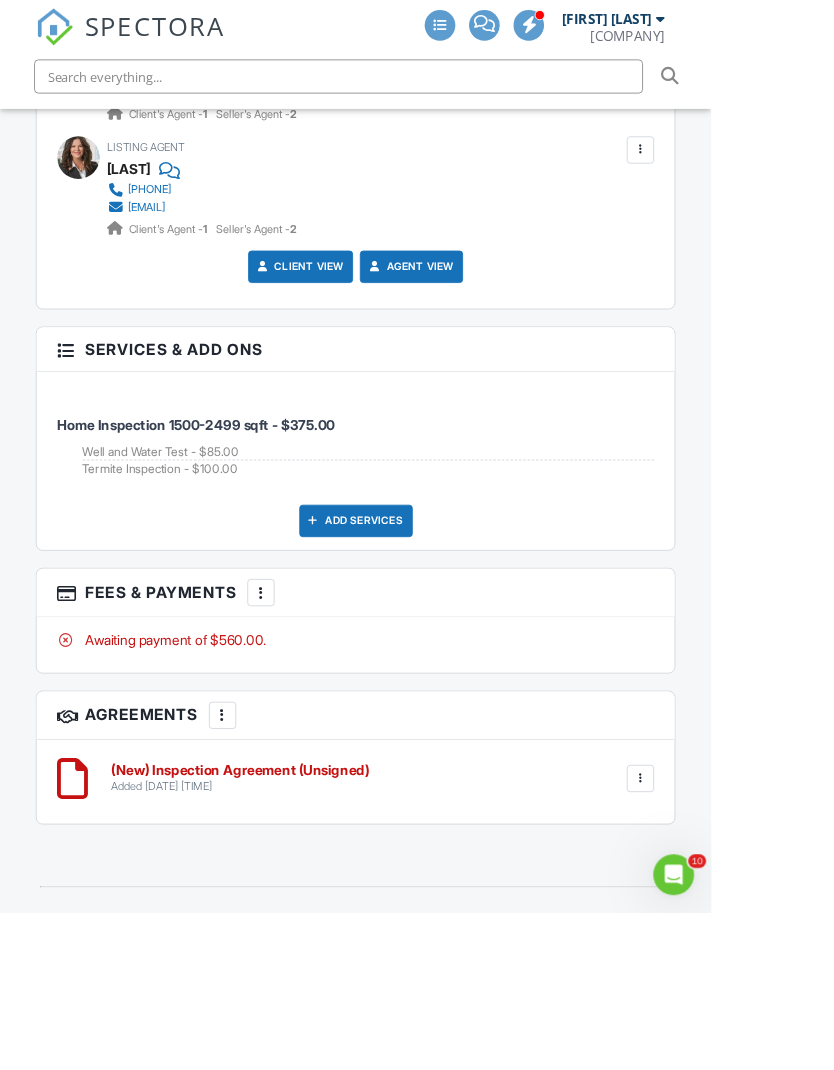 click on "Fees & Payments
More
Edit Fees & Payments
Add Services
View Invoice
Paid In Full" at bounding box center [417, 695] 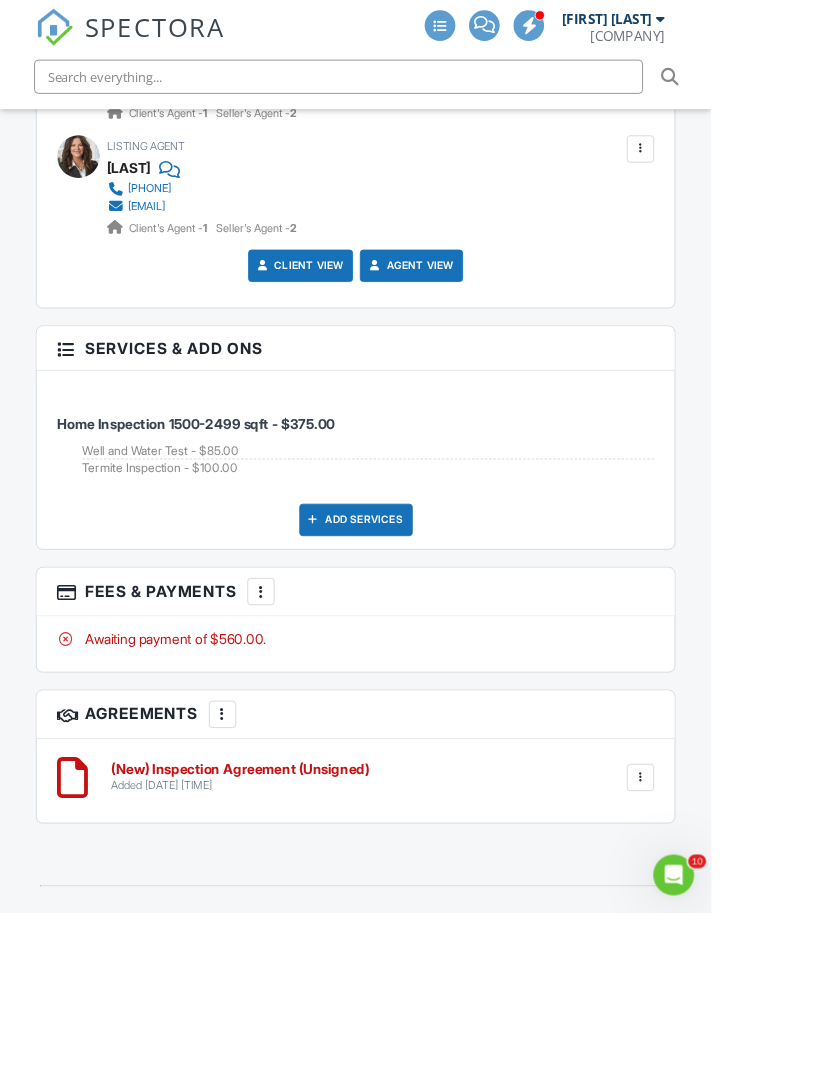 click at bounding box center (397, 90) 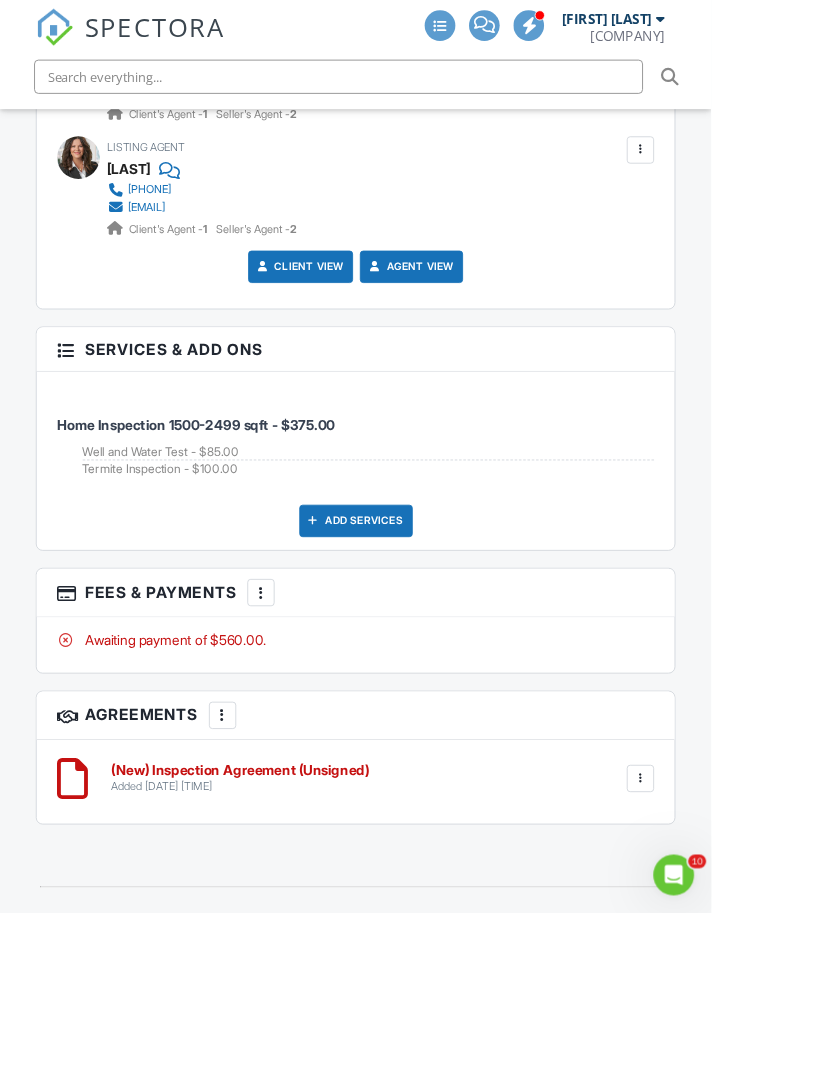 click at bounding box center [397, 90] 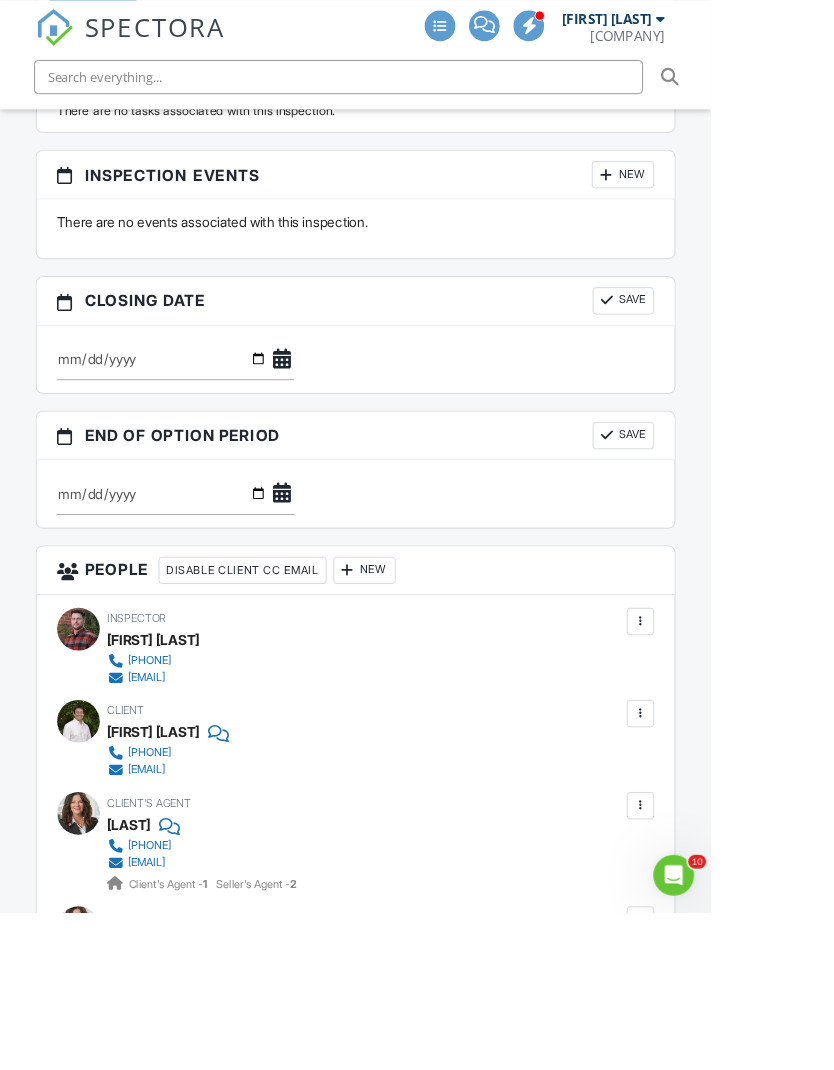 click at bounding box center [397, 90] 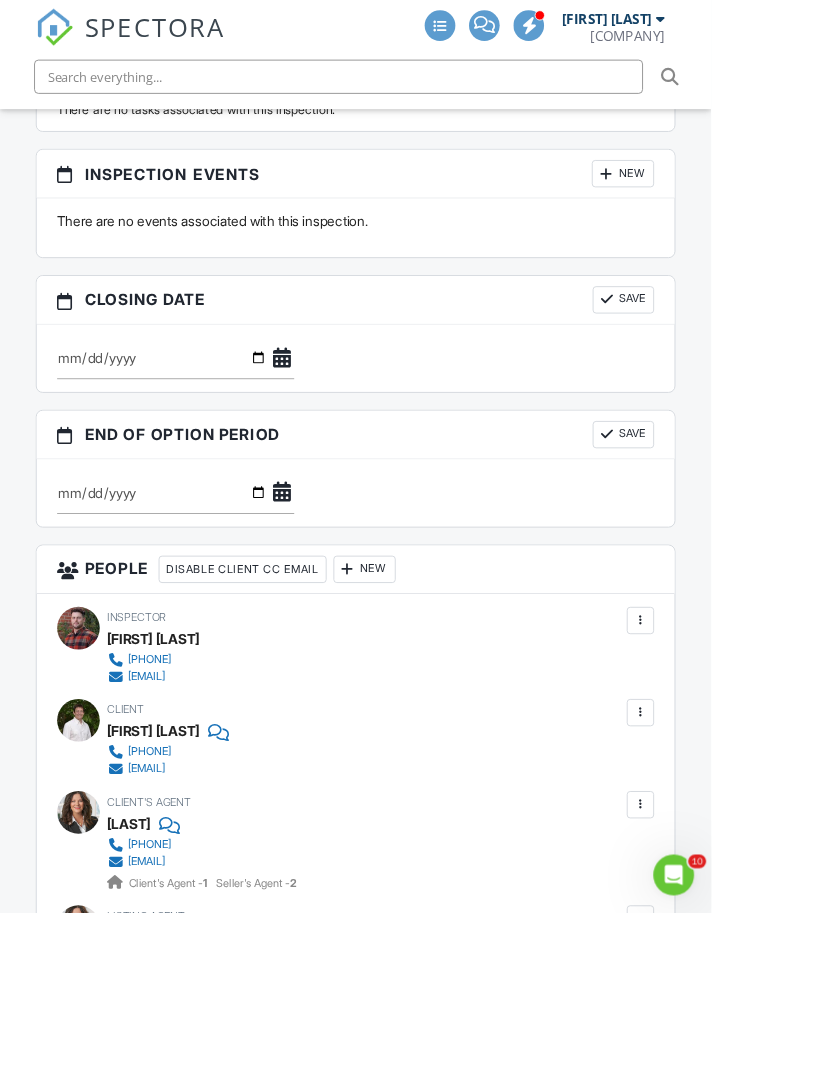 scroll, scrollTop: 2121, scrollLeft: 0, axis: vertical 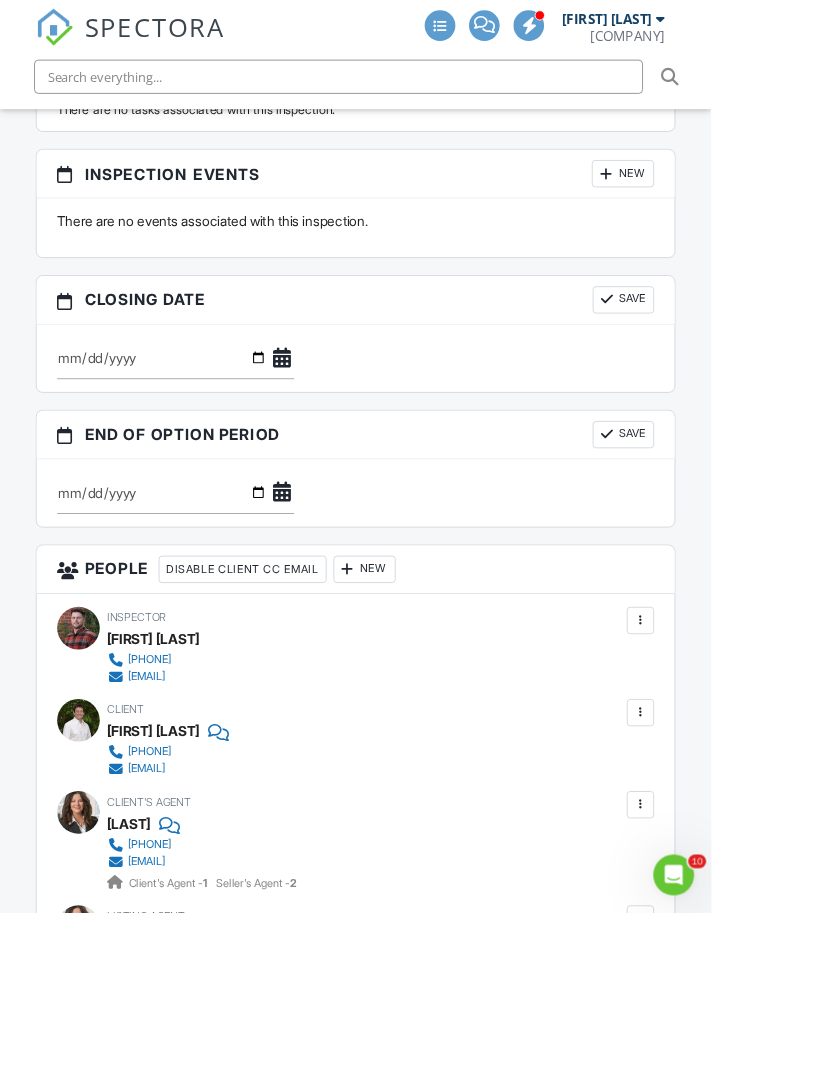 click at bounding box center (397, 90) 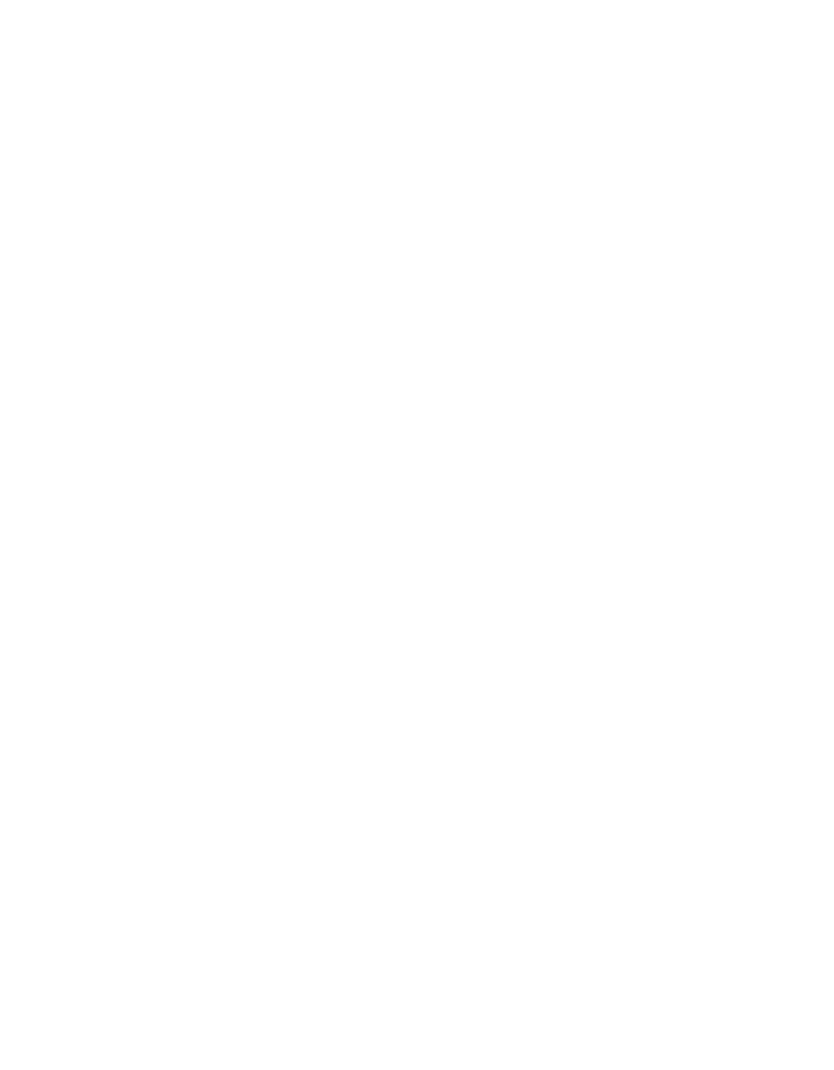 scroll, scrollTop: 666, scrollLeft: 0, axis: vertical 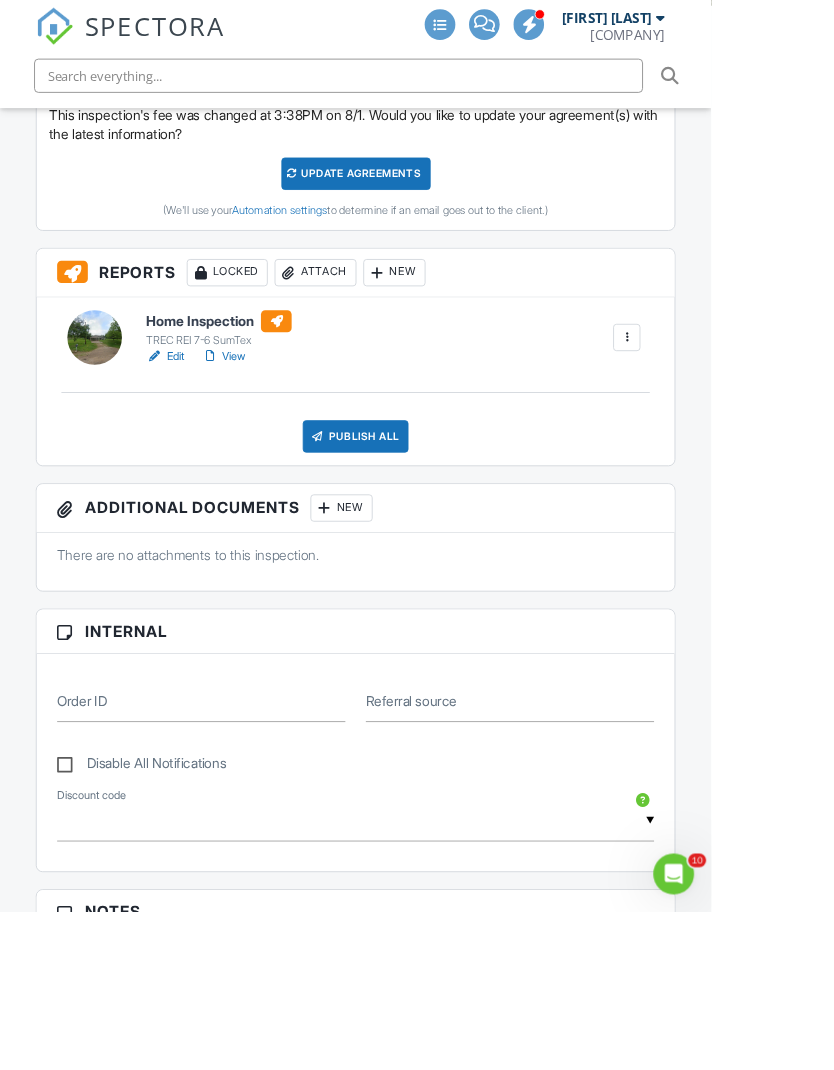click at bounding box center (397, 90) 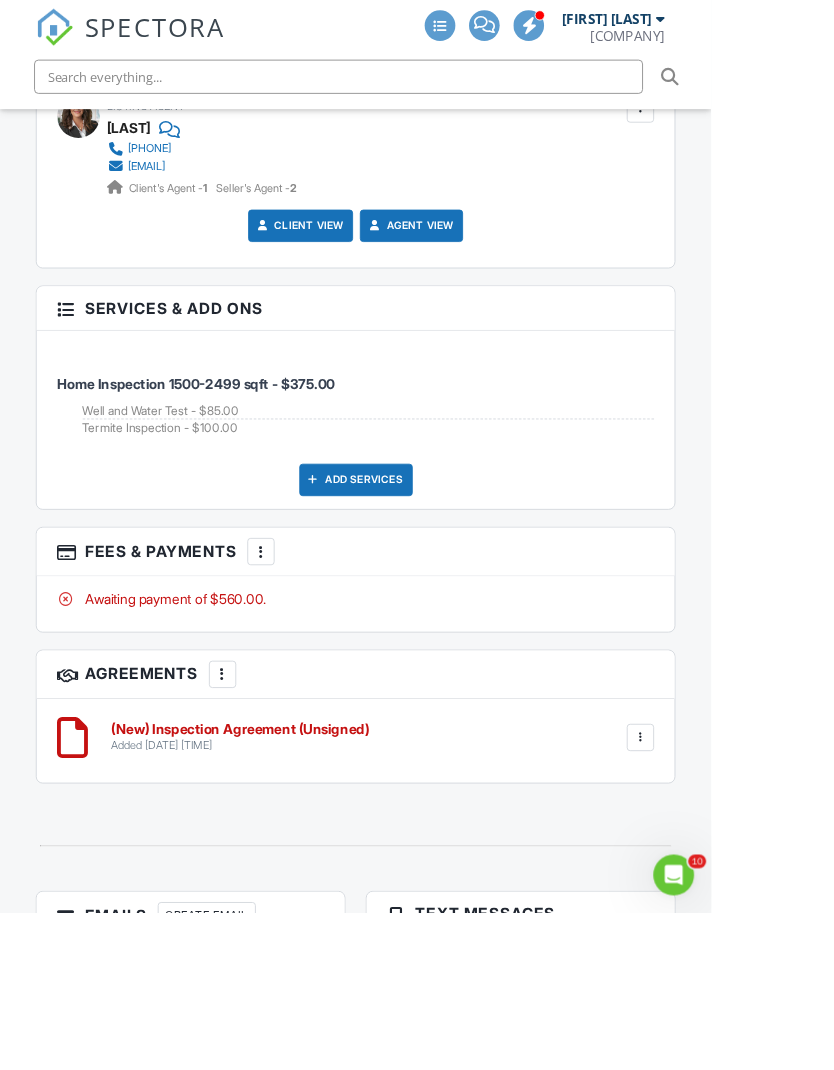scroll, scrollTop: 3034, scrollLeft: 0, axis: vertical 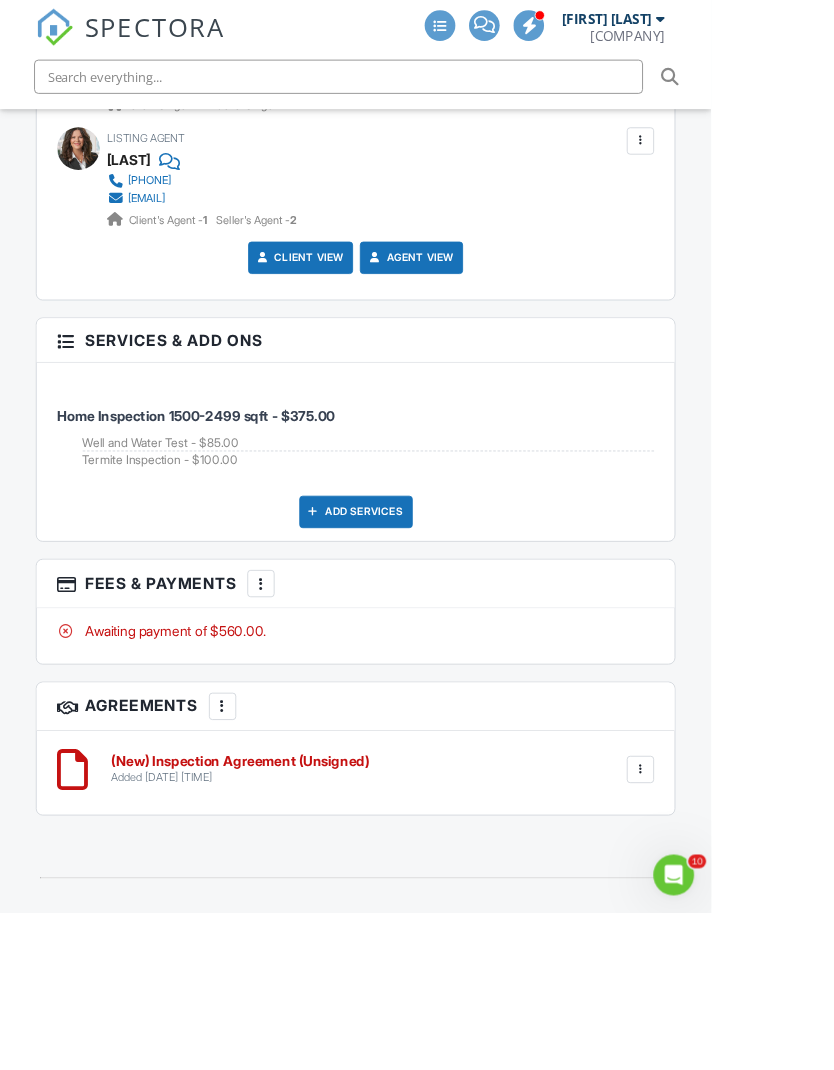 click at bounding box center (306, 684) 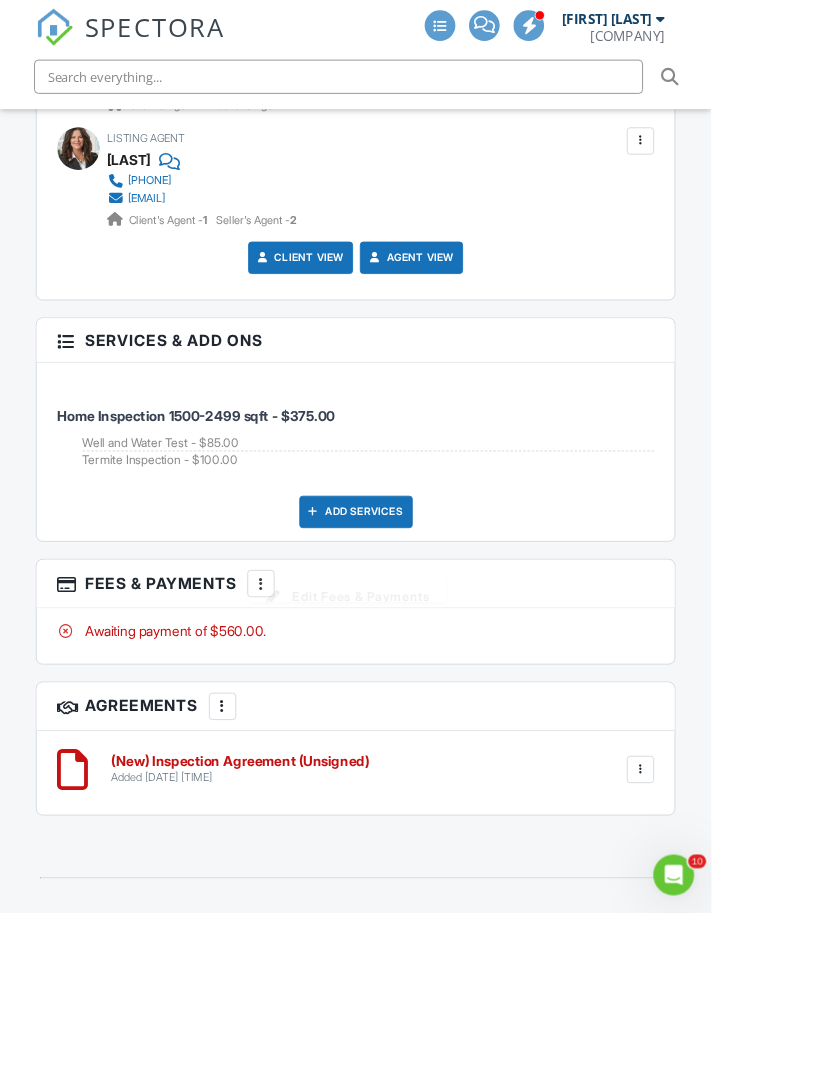 scroll, scrollTop: 3035, scrollLeft: 0, axis: vertical 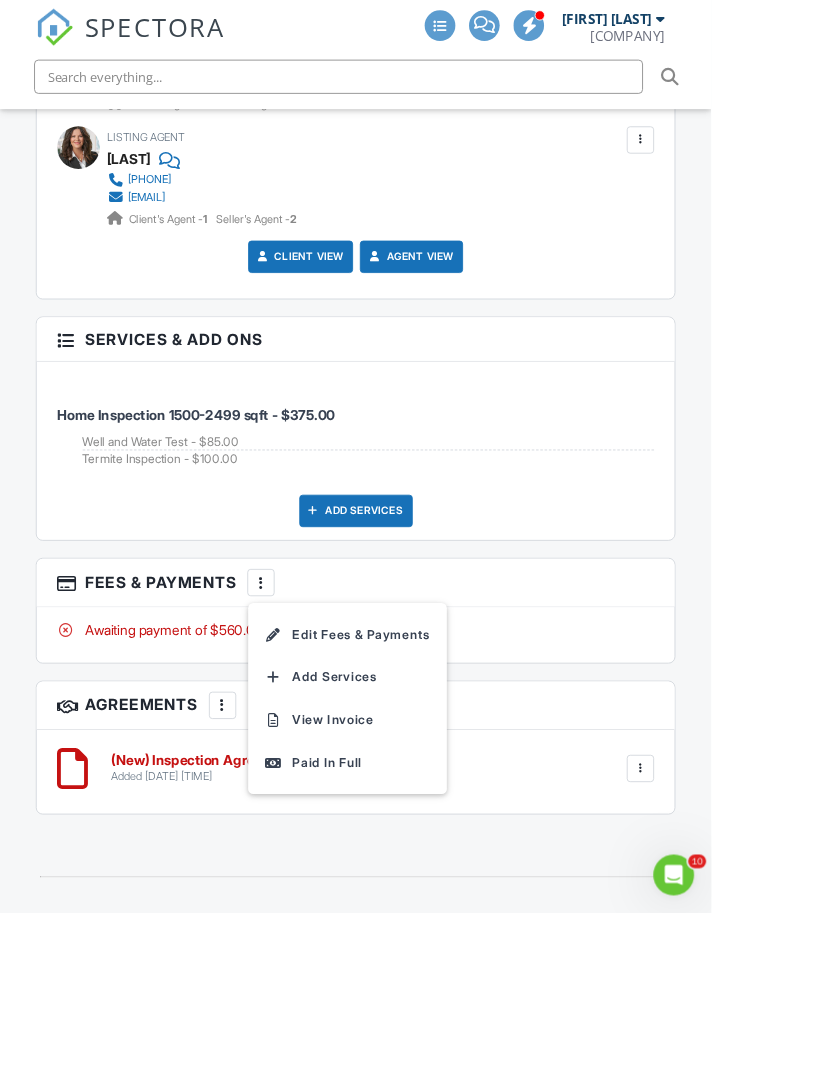 click on "Edit Fees & Payments" at bounding box center [407, 744] 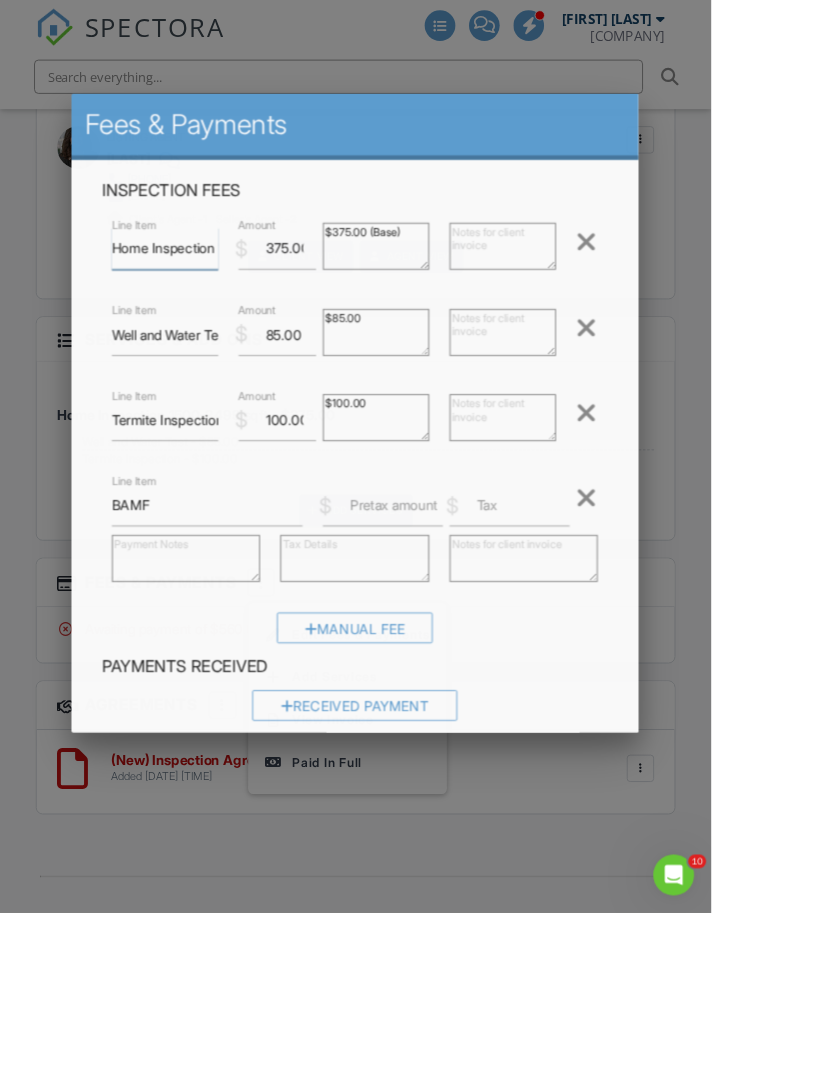 scroll, scrollTop: 2613, scrollLeft: 57, axis: both 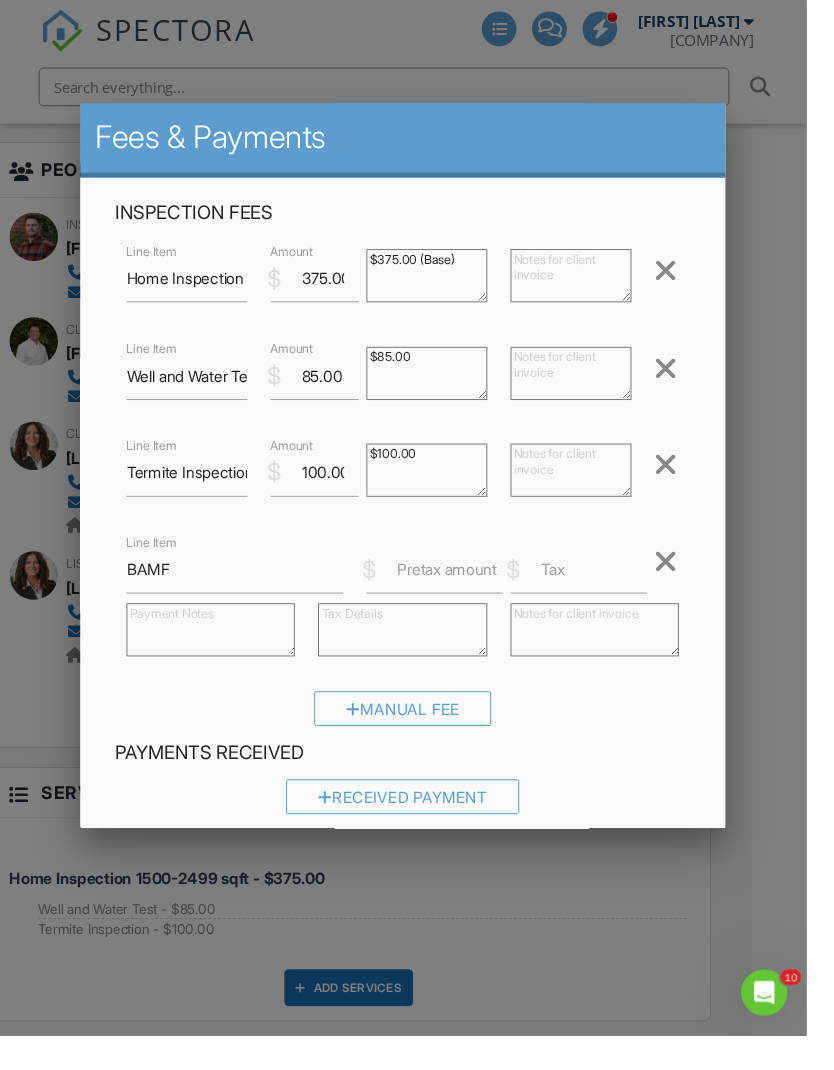click on "Fees & Payments" at bounding box center (416, 145) 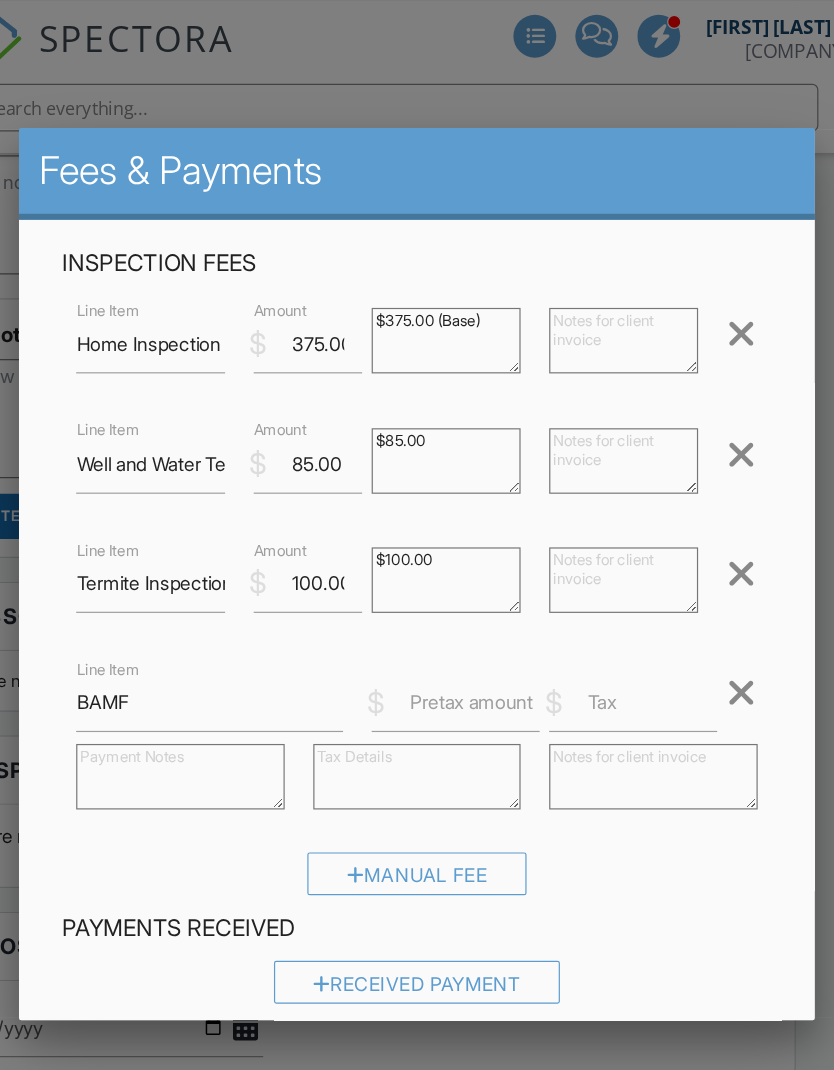 scroll, scrollTop: 1568, scrollLeft: 57, axis: both 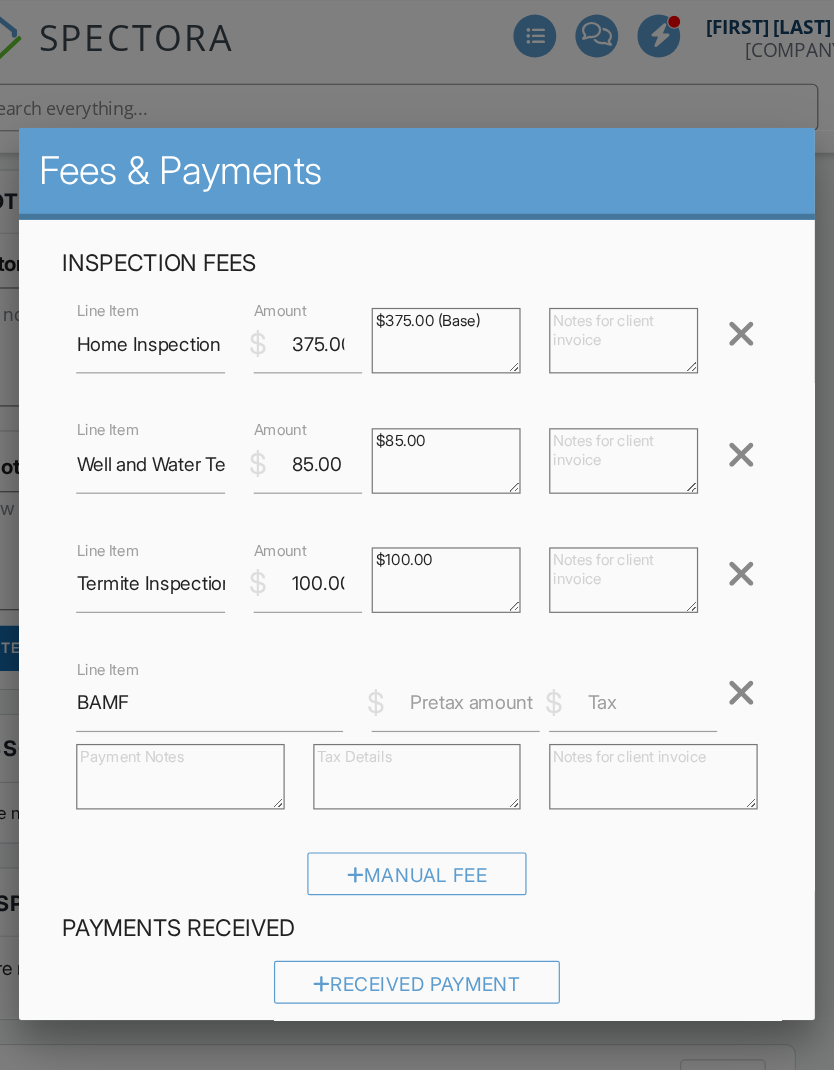 click on "Pretax amount" at bounding box center (462, 589) 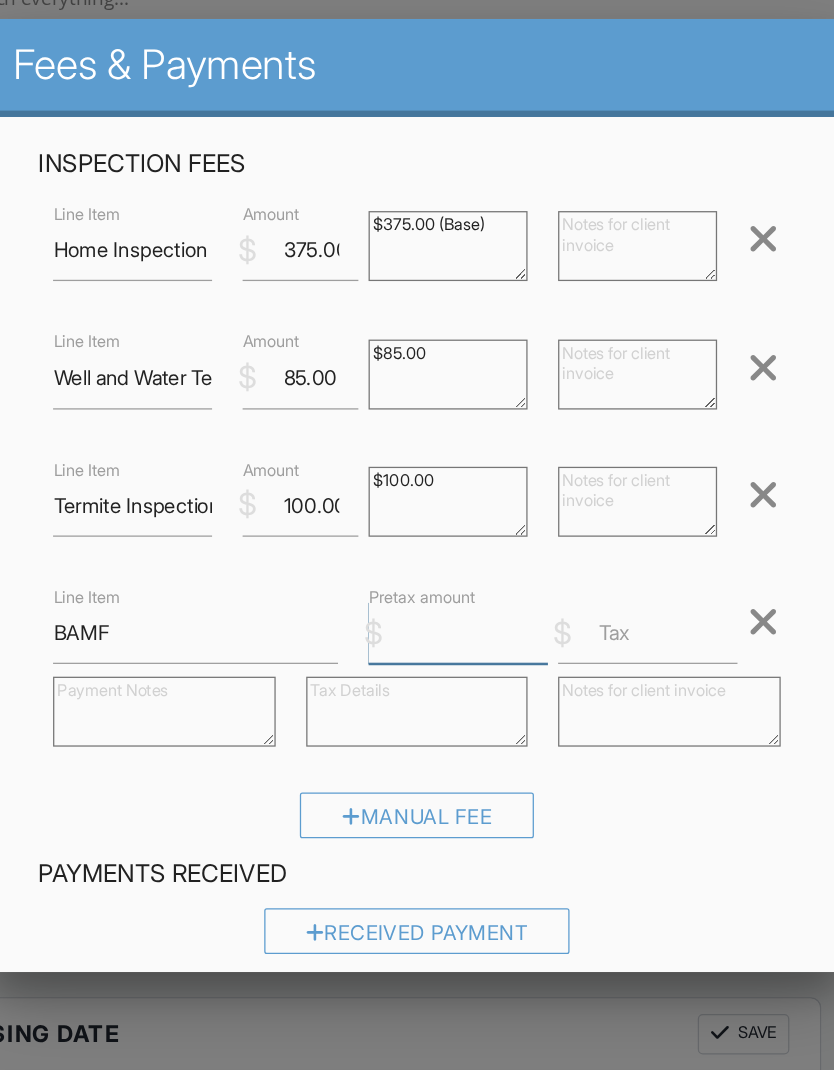scroll, scrollTop: 1568, scrollLeft: 144, axis: both 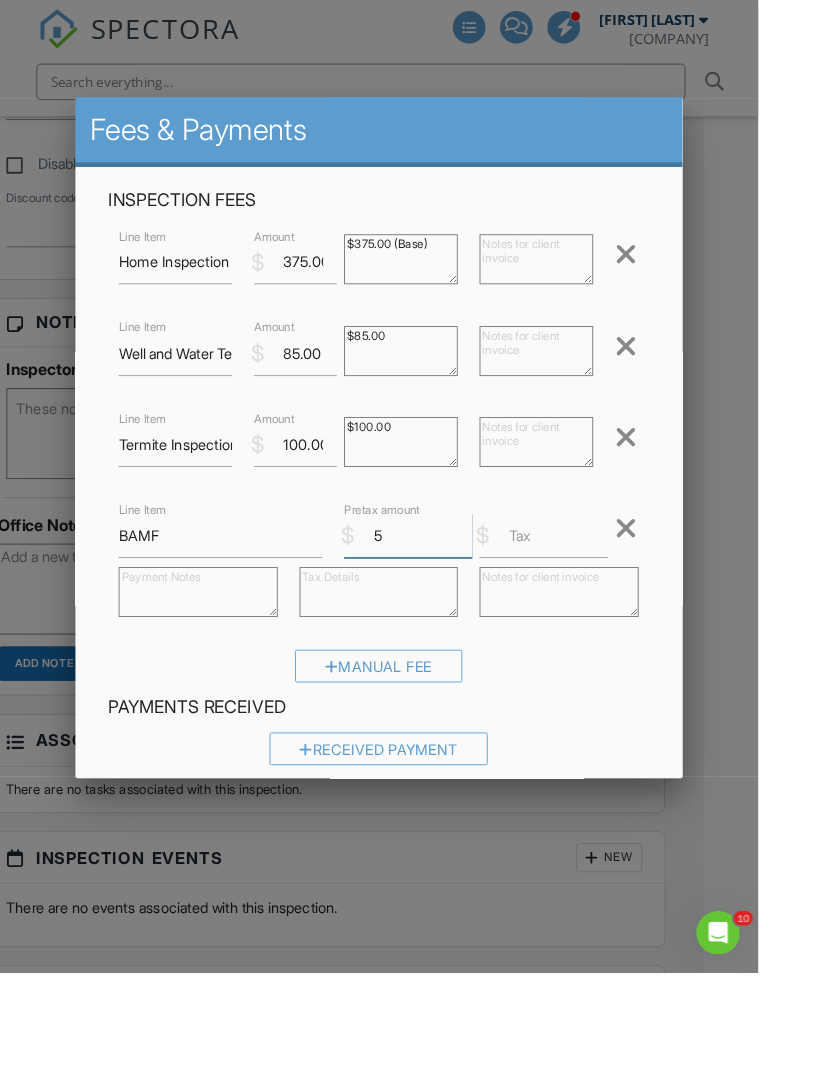 type on "5" 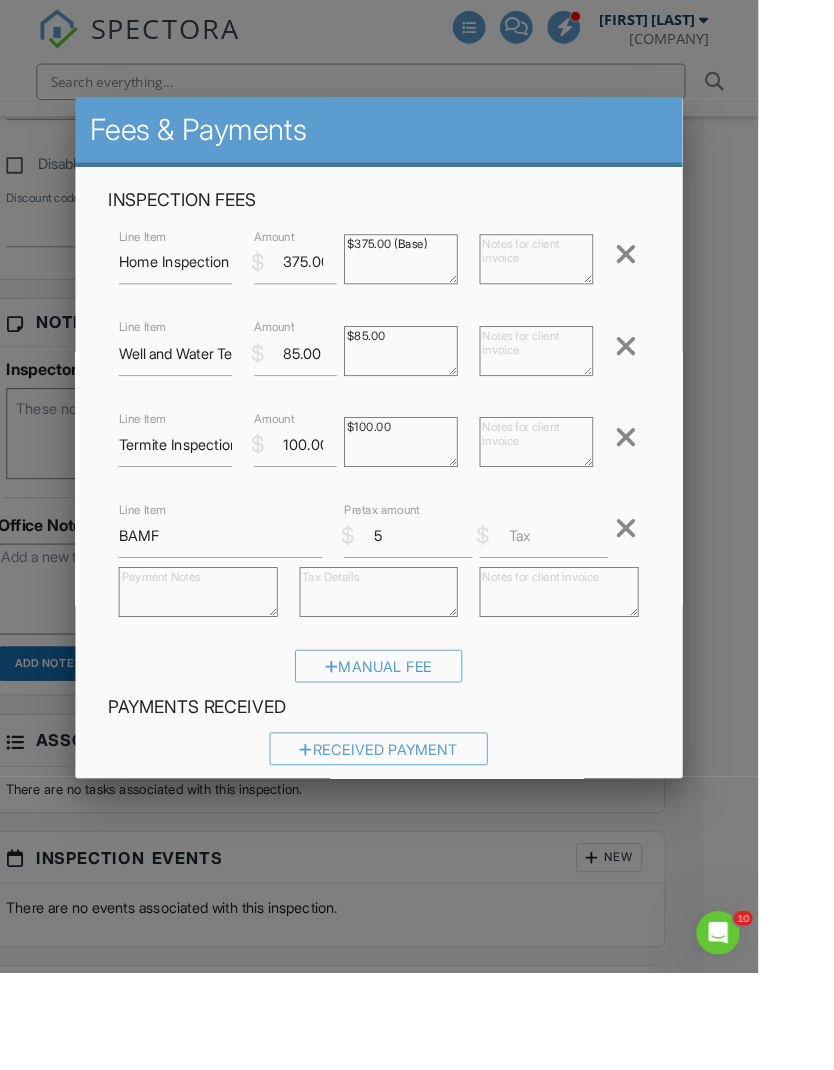 click at bounding box center [417, 569] 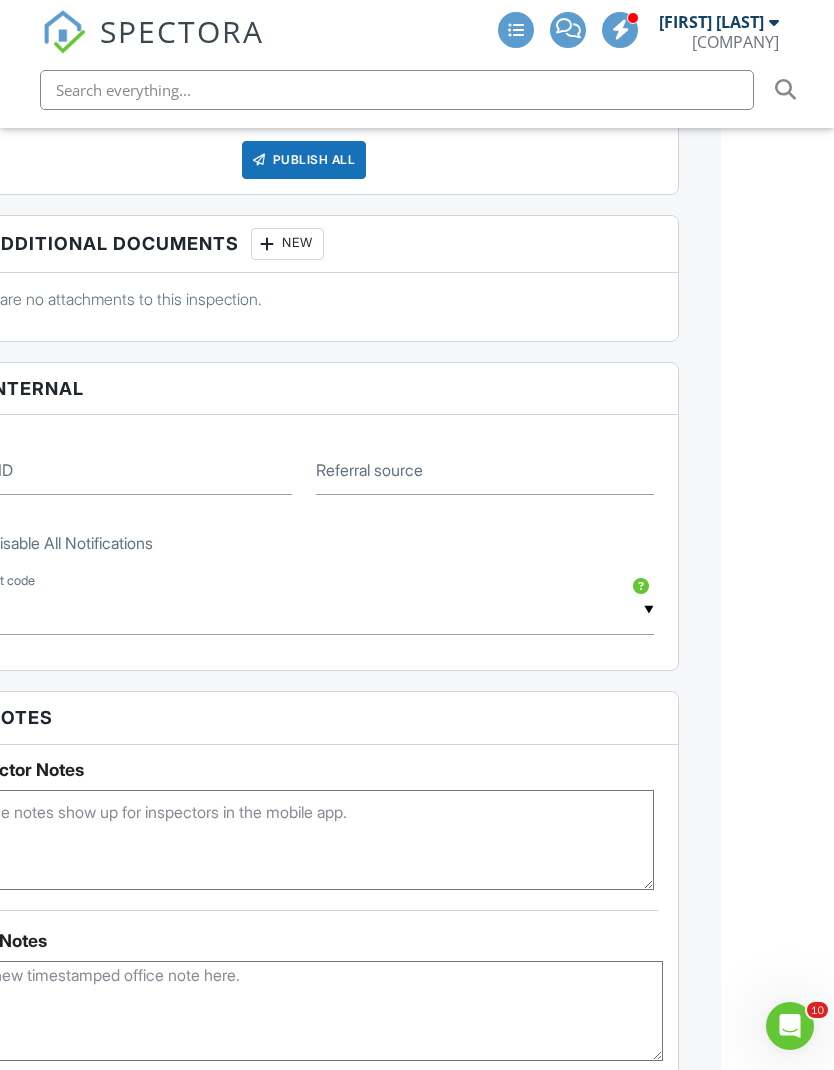 scroll, scrollTop: 1018, scrollLeft: 144, axis: both 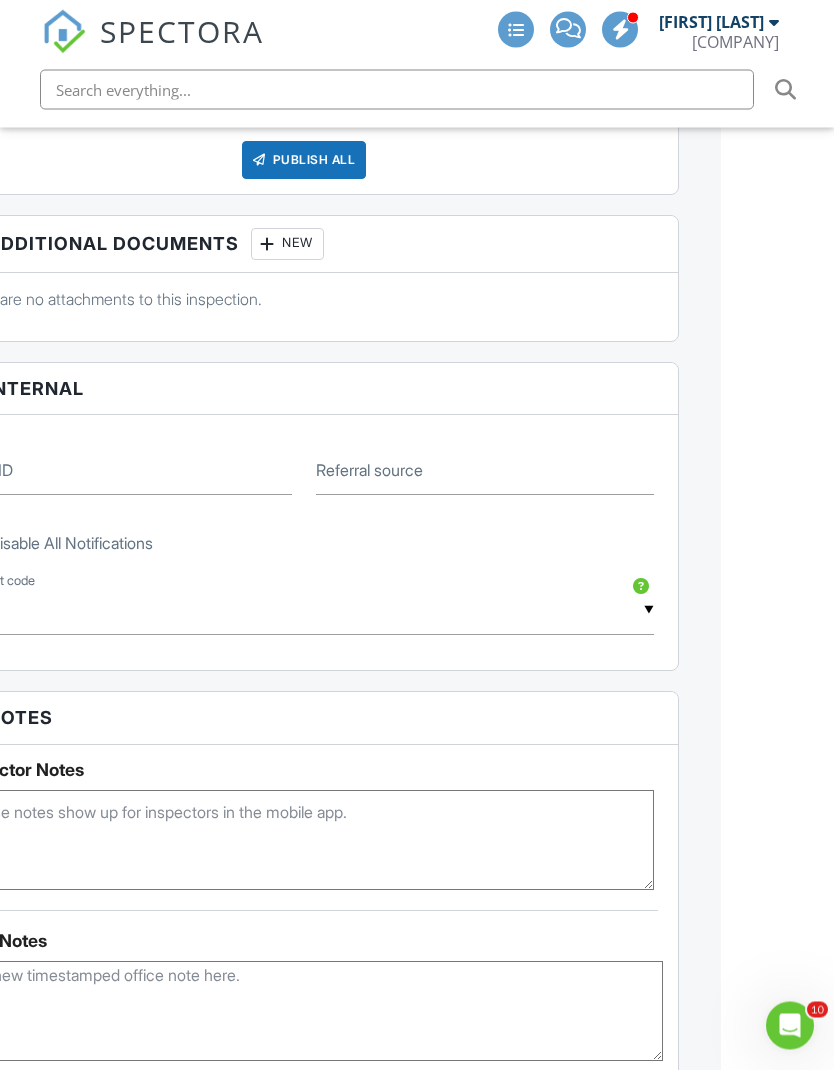 click on "SPECTORA
[FIRST] [LAST]
SumTex Inspections
Role:
Inspector
Change Role
Dashboard
New Inspection
Inspections
Calendar
Template Editor
Contacts
Automations (Basic)
Automations (Adv)
Team
Metrics
Payments
Data Exports
Time Tracking
Billing
Conversations
Tasks
Reporting
Advanced
Equipment
Settings
What's New
Sign Out
Change Active Role
Your account has more than one possible role. Please choose how you'd like to view the site:
Company/Agency
City
Role
Dashboard
Templates
Contacts
Metrics
Automations (Basic)
Automations (Adv)
Advanced
Settings
Support Center" at bounding box center [304, 1475] 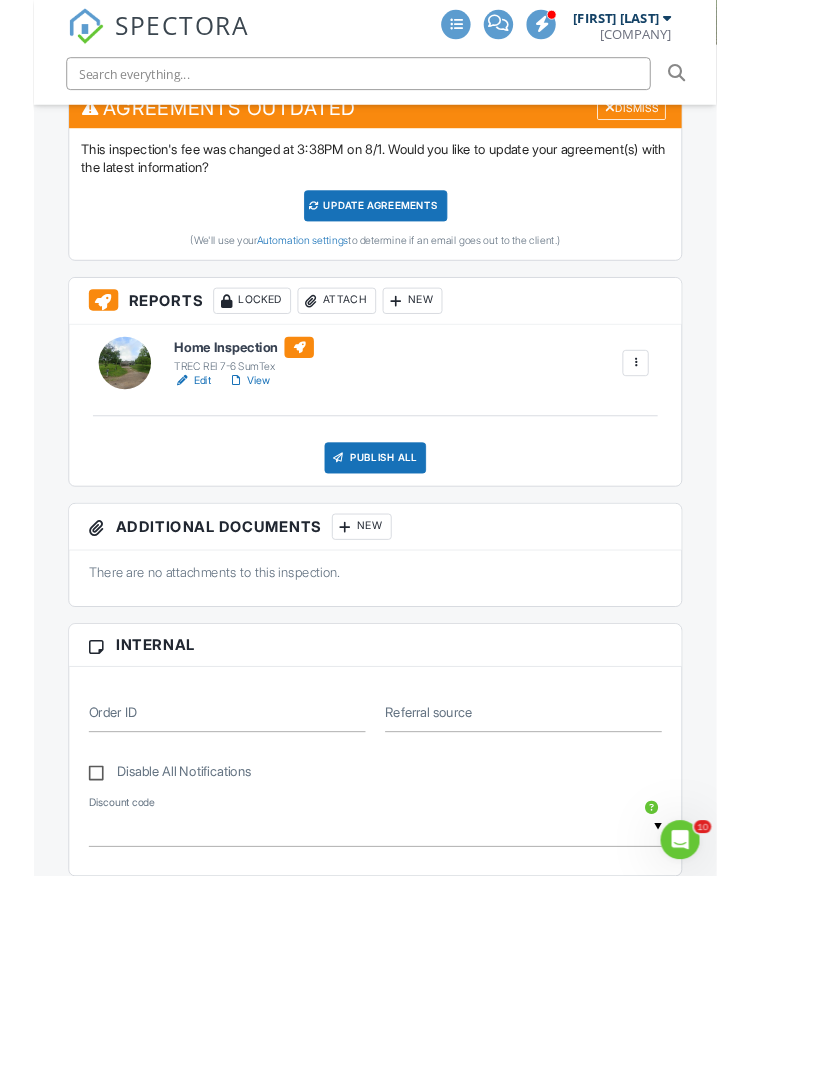 scroll, scrollTop: 939, scrollLeft: 0, axis: vertical 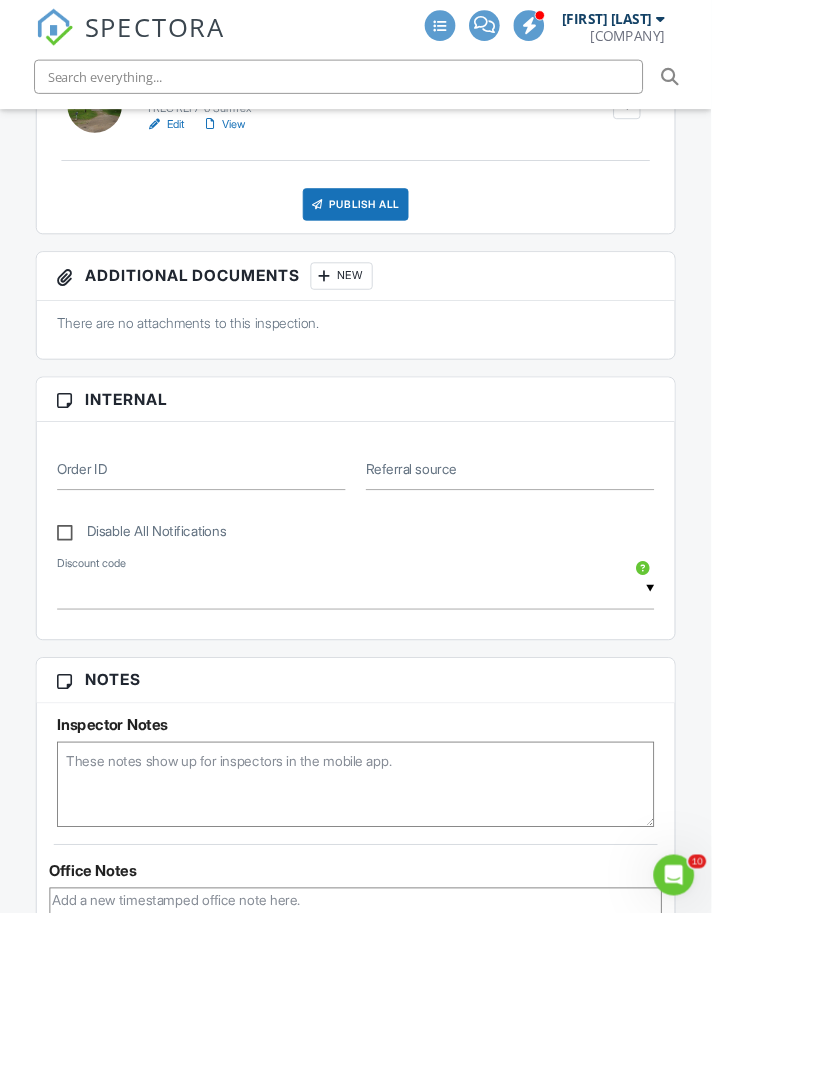 click on "SPECTORA
[FIRST] [LAST]
SumTex Inspections
Role:
Inspector
Change Role
Dashboard
New Inspection
Inspections
Calendar
Template Editor
Contacts
Automations (Basic)
Automations (Adv)
Team
Metrics
Payments
Data Exports
Time Tracking
Billing
Conversations
Tasks
Reporting
Advanced
Equipment
Settings
What's New
Sign Out
Change Active Role
Your account has more than one possible role. Please choose how you'd like to view the site:
Company/Agency
City
Role
Dashboard
Templates
Contacts
Metrics
Automations (Basic)
Automations (Adv)
Advanced
Settings
Support Center" at bounding box center (417, 1554) 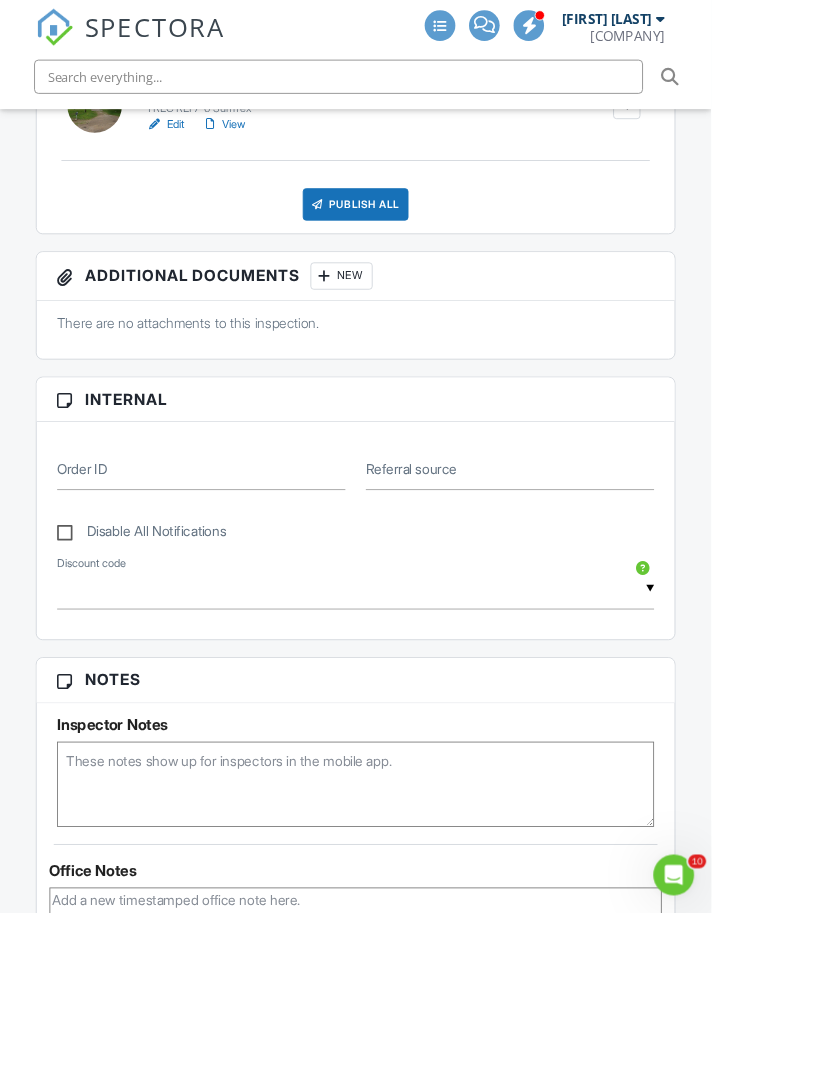 click on "SPECTORA
[FIRST] [LAST]
SumTex Inspections
Role:
Inspector
Change Role
Dashboard
New Inspection
Inspections
Calendar
Template Editor
Contacts
Automations (Basic)
Automations (Adv)
Team
Metrics
Payments
Data Exports
Time Tracking
Billing
Conversations
Tasks
Reporting
Advanced
Equipment
Settings
What's New
Sign Out
Change Active Role
Your account has more than one possible role. Please choose how you'd like to view the site:
Company/Agency
City
Role
Dashboard
Templates
Contacts
Metrics
Automations (Basic)
Automations (Adv)
Advanced
Settings
Support Center" at bounding box center (417, 1554) 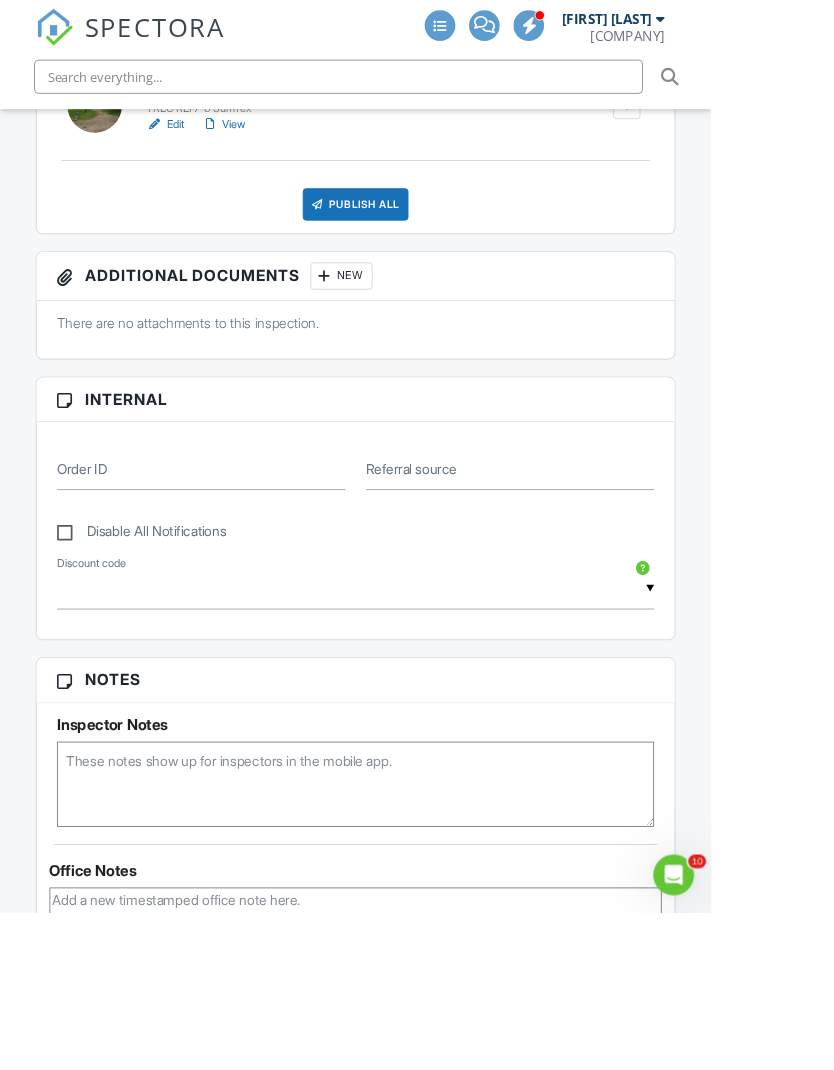 click on "SPECTORA
[FIRST] [LAST]
SumTex Inspections
Role:
Inspector
Change Role
Dashboard
New Inspection
Inspections
Calendar
Template Editor
Contacts
Automations (Basic)
Automations (Adv)
Team
Metrics
Payments
Data Exports
Time Tracking
Billing
Conversations
Tasks
Reporting
Advanced
Equipment
Settings
What's New
Sign Out
Change Active Role
Your account has more than one possible role. Please choose how you'd like to view the site:
Company/Agency
City
Role
Dashboard
Templates
Contacts
Metrics
Automations (Basic)
Automations (Adv)
Advanced
Settings
Support Center" at bounding box center (417, 1554) 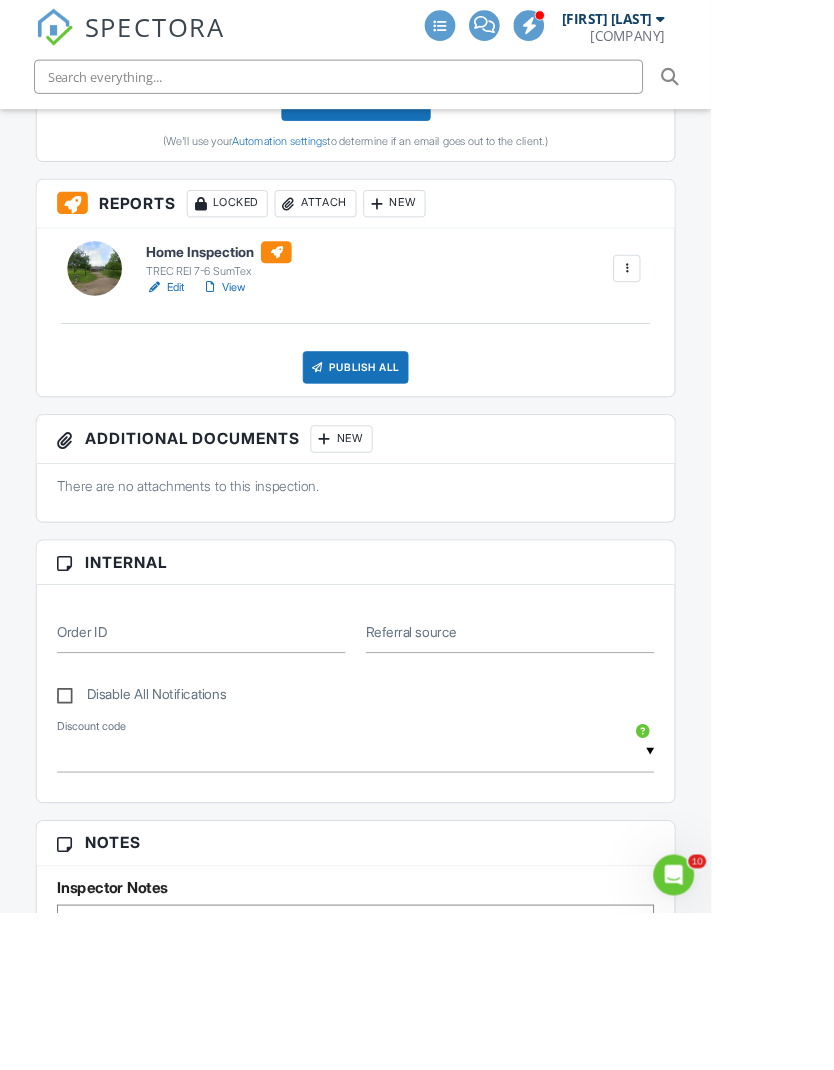 click on "SPECTORA
[FIRST] [LAST]
SumTex Inspections
Role:
Inspector
Change Role
Dashboard
New Inspection
Inspections
Calendar
Template Editor
Contacts
Automations (Basic)
Automations (Adv)
Team
Metrics
Payments
Data Exports
Time Tracking
Billing
Conversations
Tasks
Reporting
Advanced
Equipment
Settings
What's New
Sign Out
Change Active Role
Your account has more than one possible role. Please choose how you'd like to view the site:
Company/Agency
City
Role
Dashboard
Templates
Contacts
Metrics
Automations (Basic)
Automations (Adv)
Advanced
Settings
Support Center" at bounding box center [417, 1745] 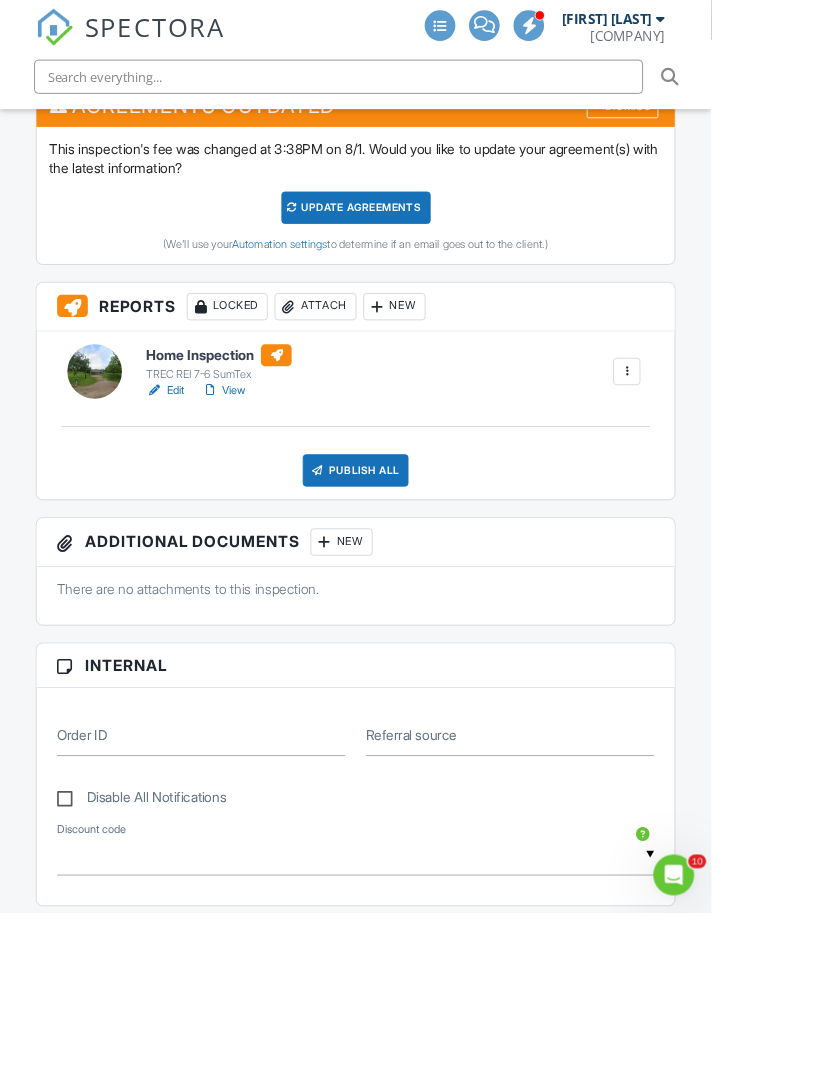 click at bounding box center (397, 90) 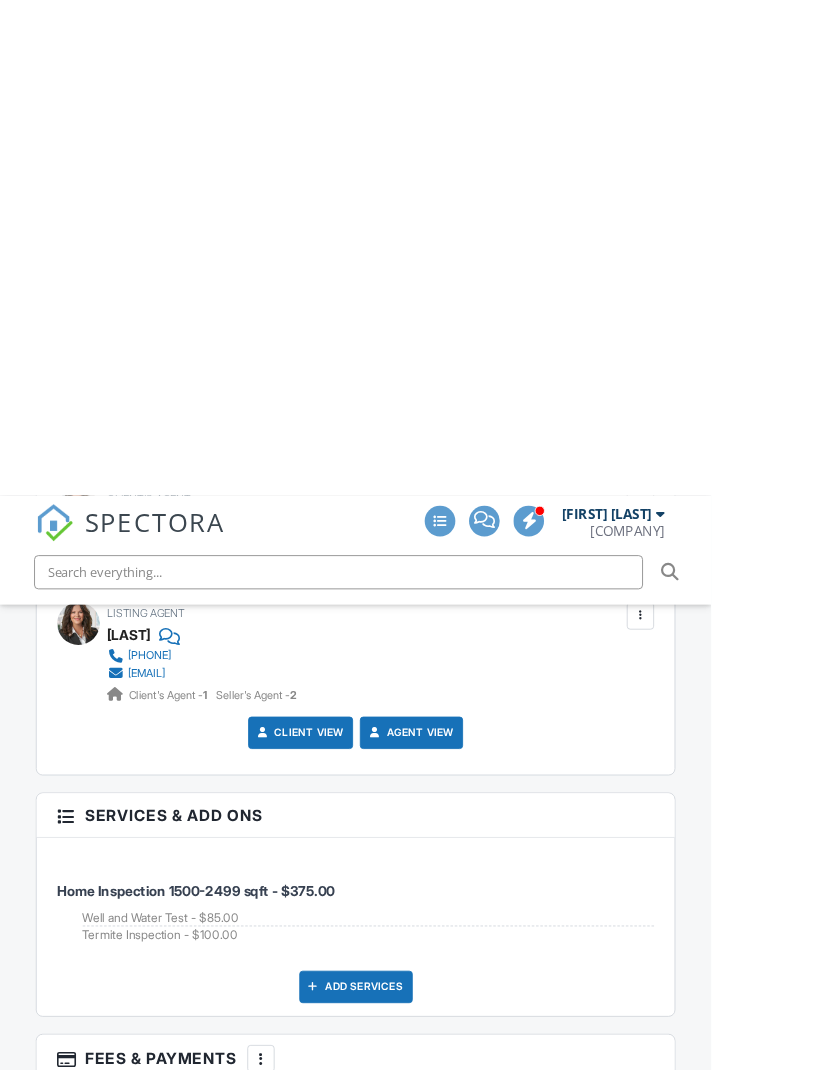 scroll, scrollTop: 3168, scrollLeft: 0, axis: vertical 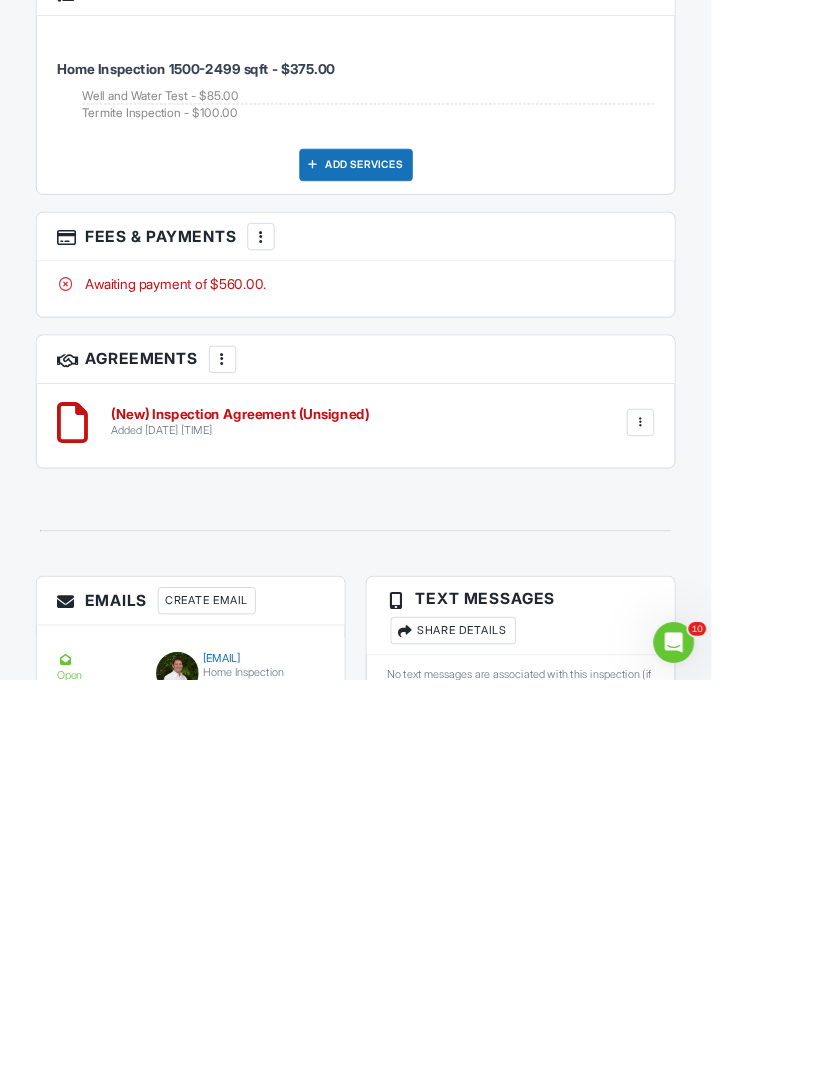 click on "More" at bounding box center [306, 550] 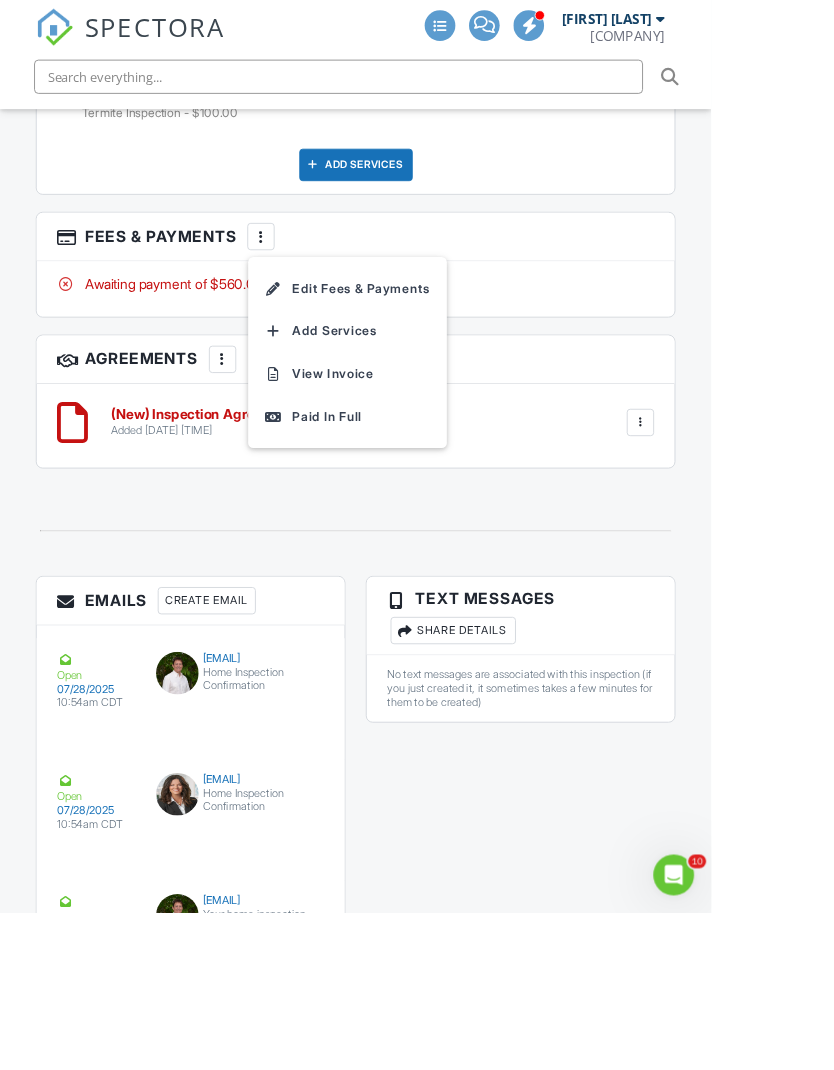 click at bounding box center [321, 338] 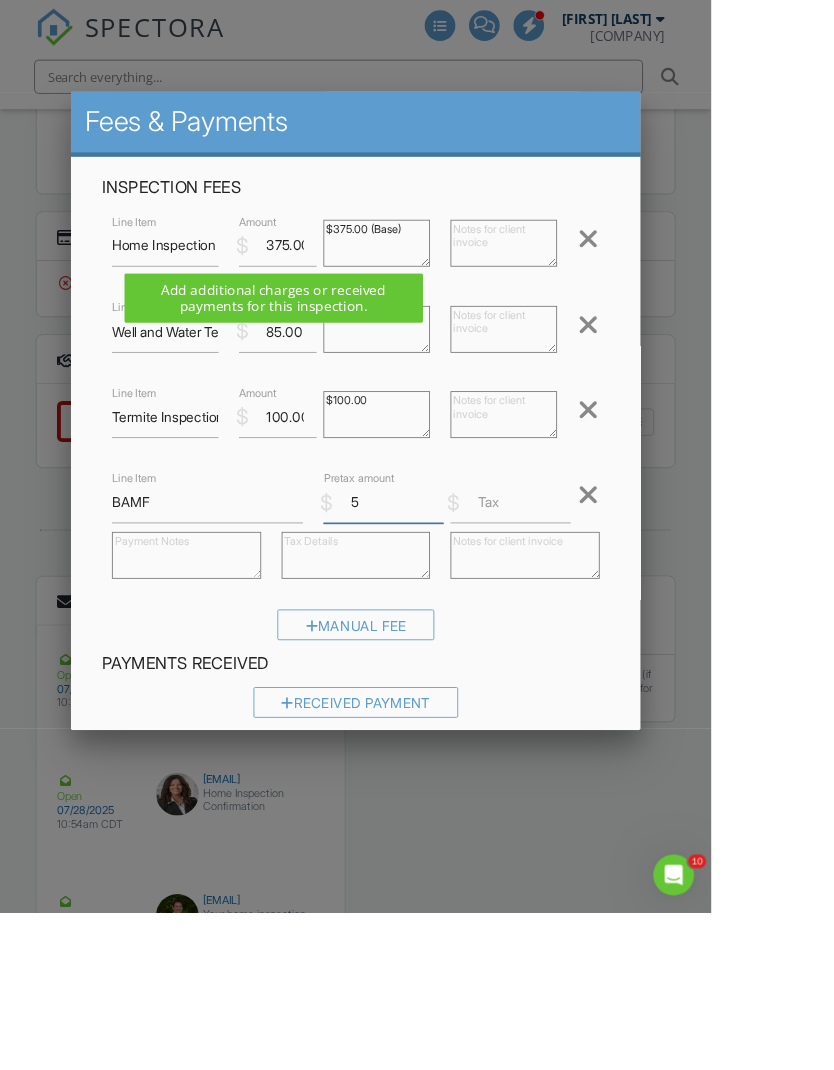 click on "5" at bounding box center [449, 589] 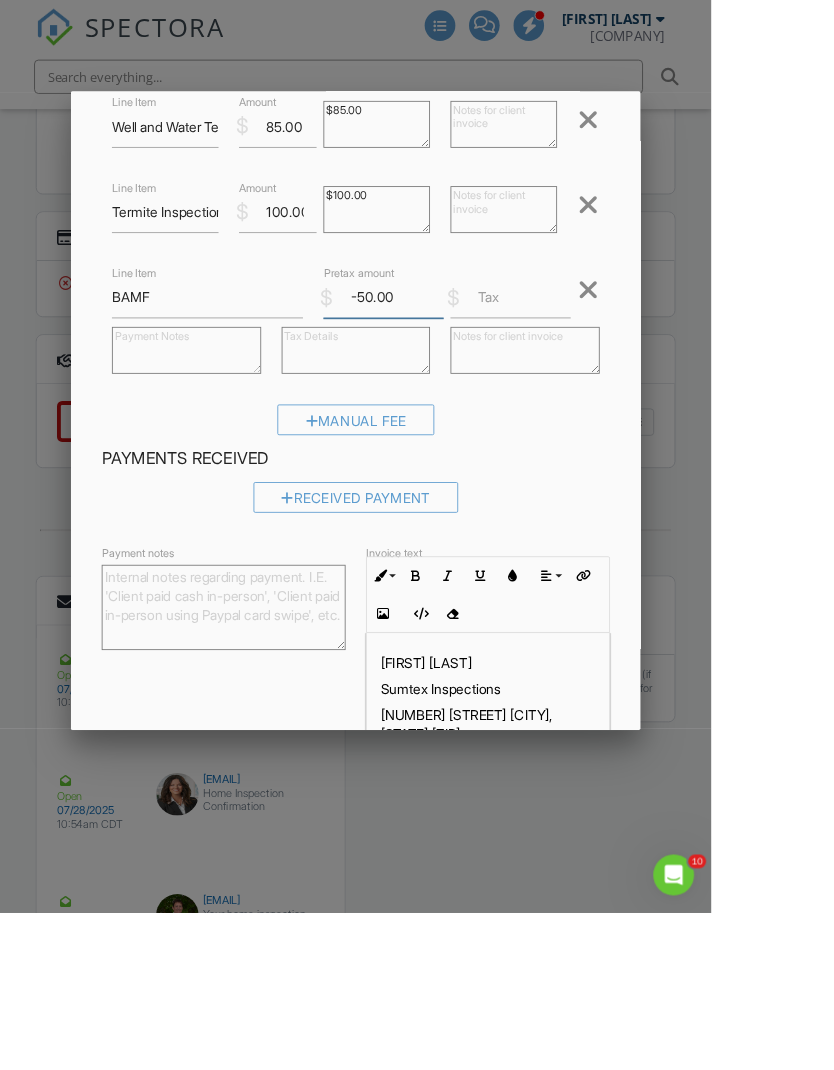 scroll, scrollTop: 240, scrollLeft: 0, axis: vertical 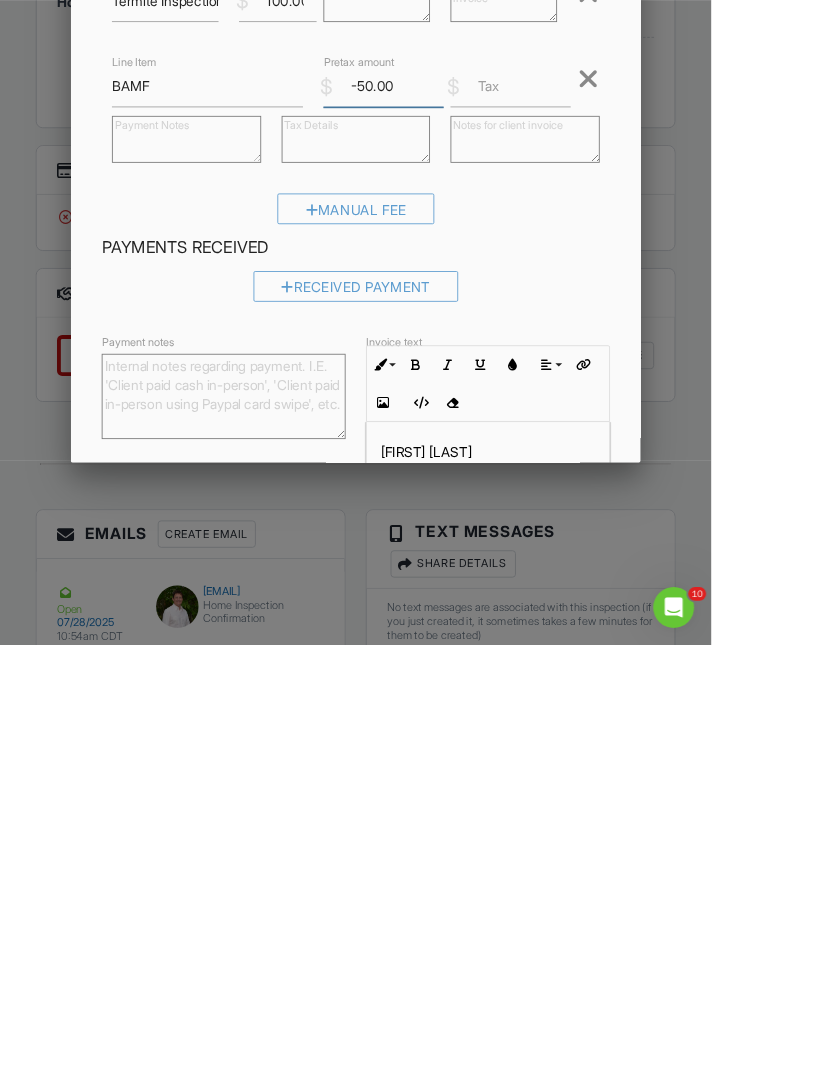 type on "-50.00" 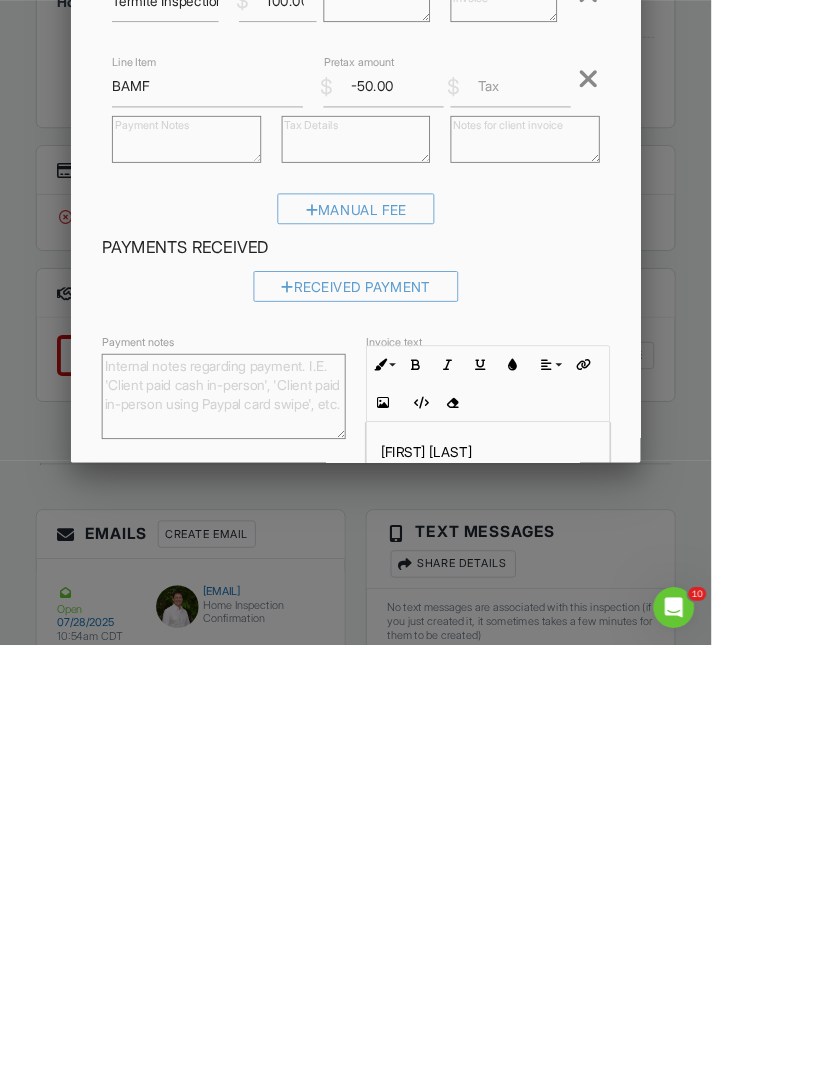 click on "Received Payment" at bounding box center [416, 657] 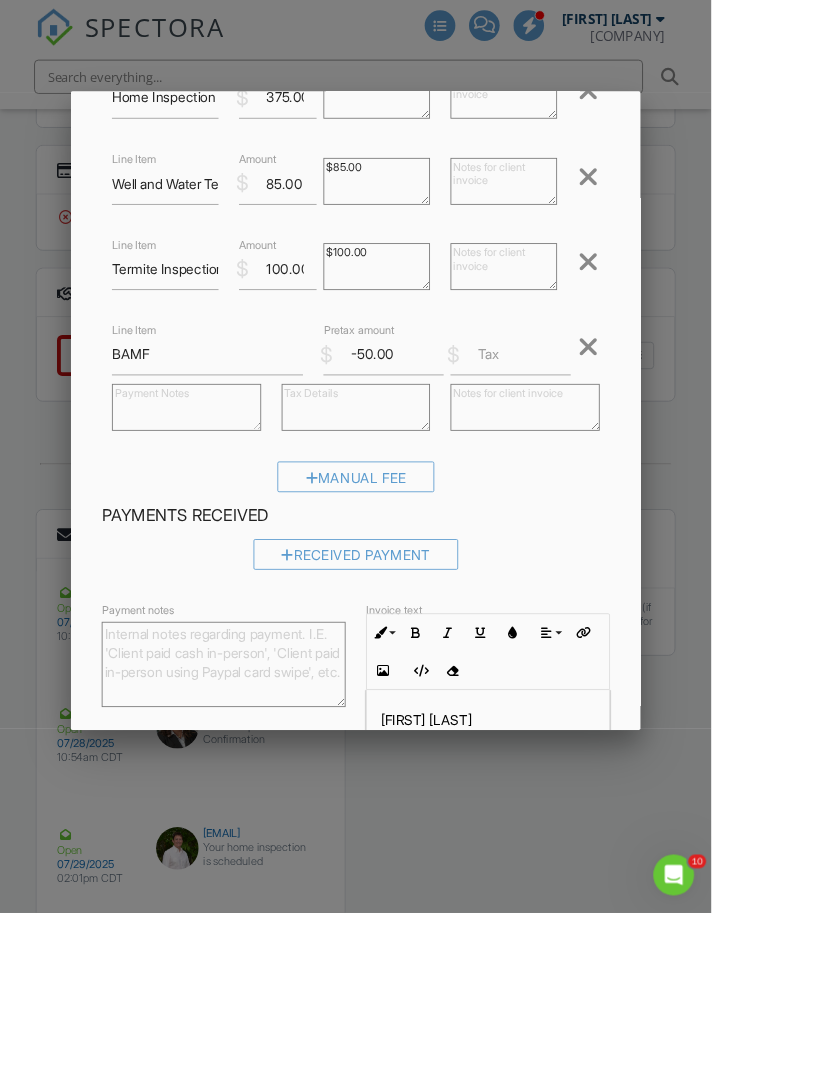 click on "Save" at bounding box center (674, 997) 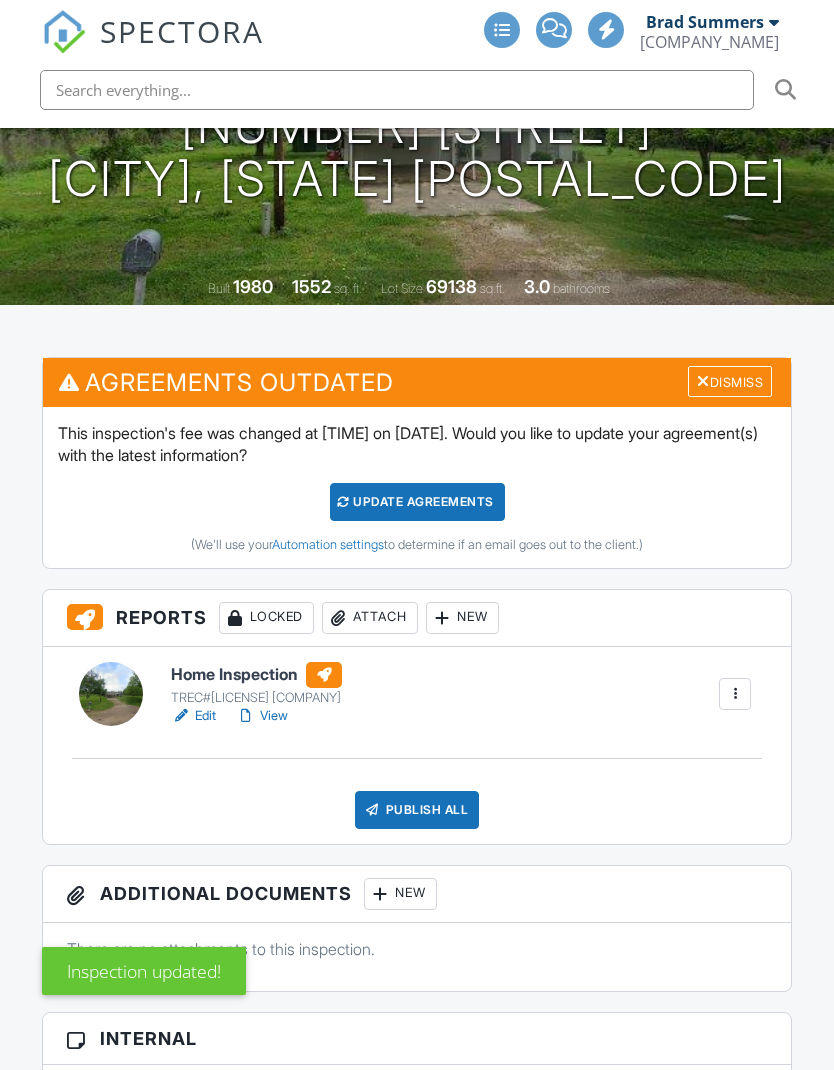 scroll, scrollTop: 507, scrollLeft: 0, axis: vertical 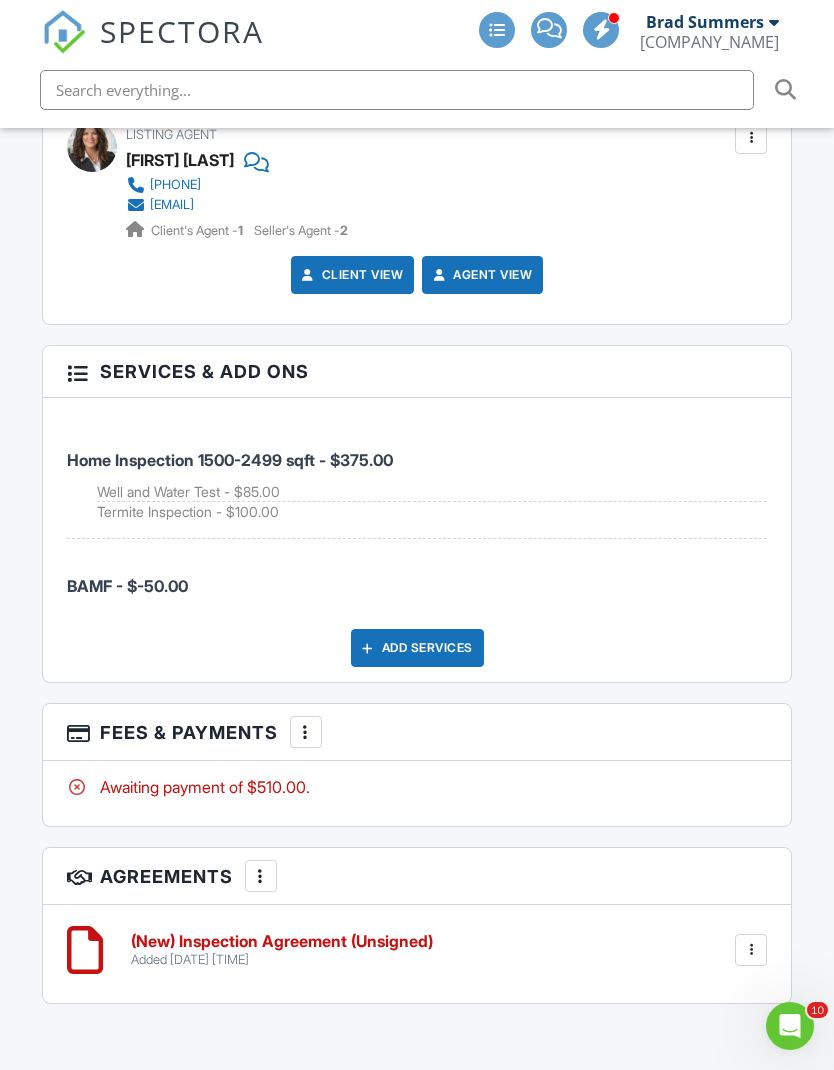 click at bounding box center [306, 732] 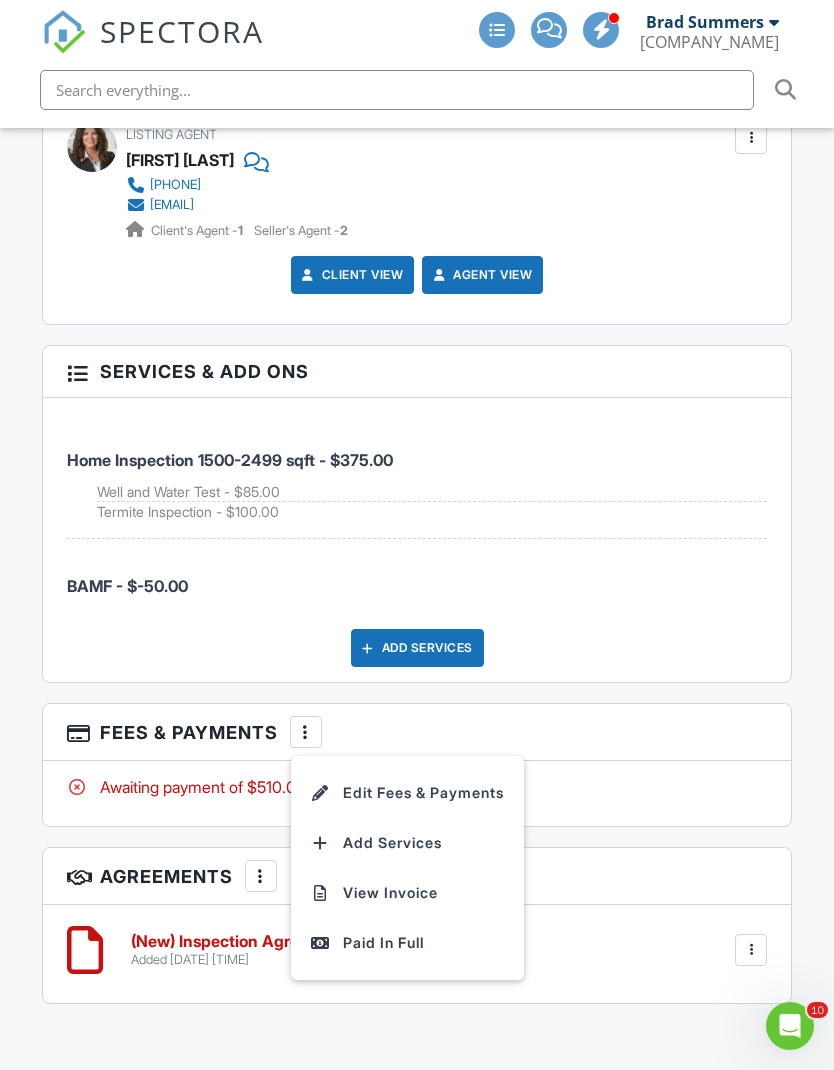 click at bounding box center (321, 793) 